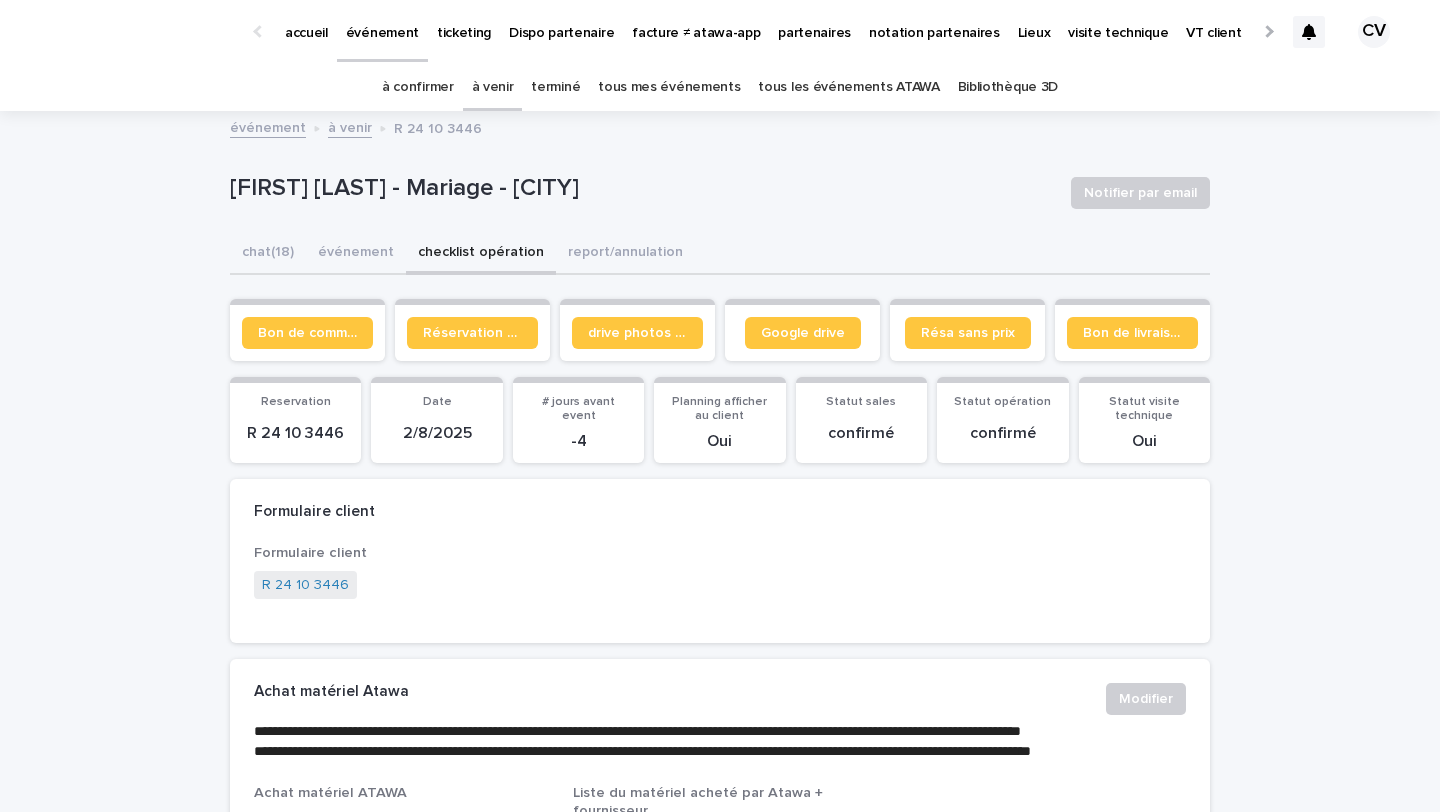 scroll, scrollTop: 0, scrollLeft: 0, axis: both 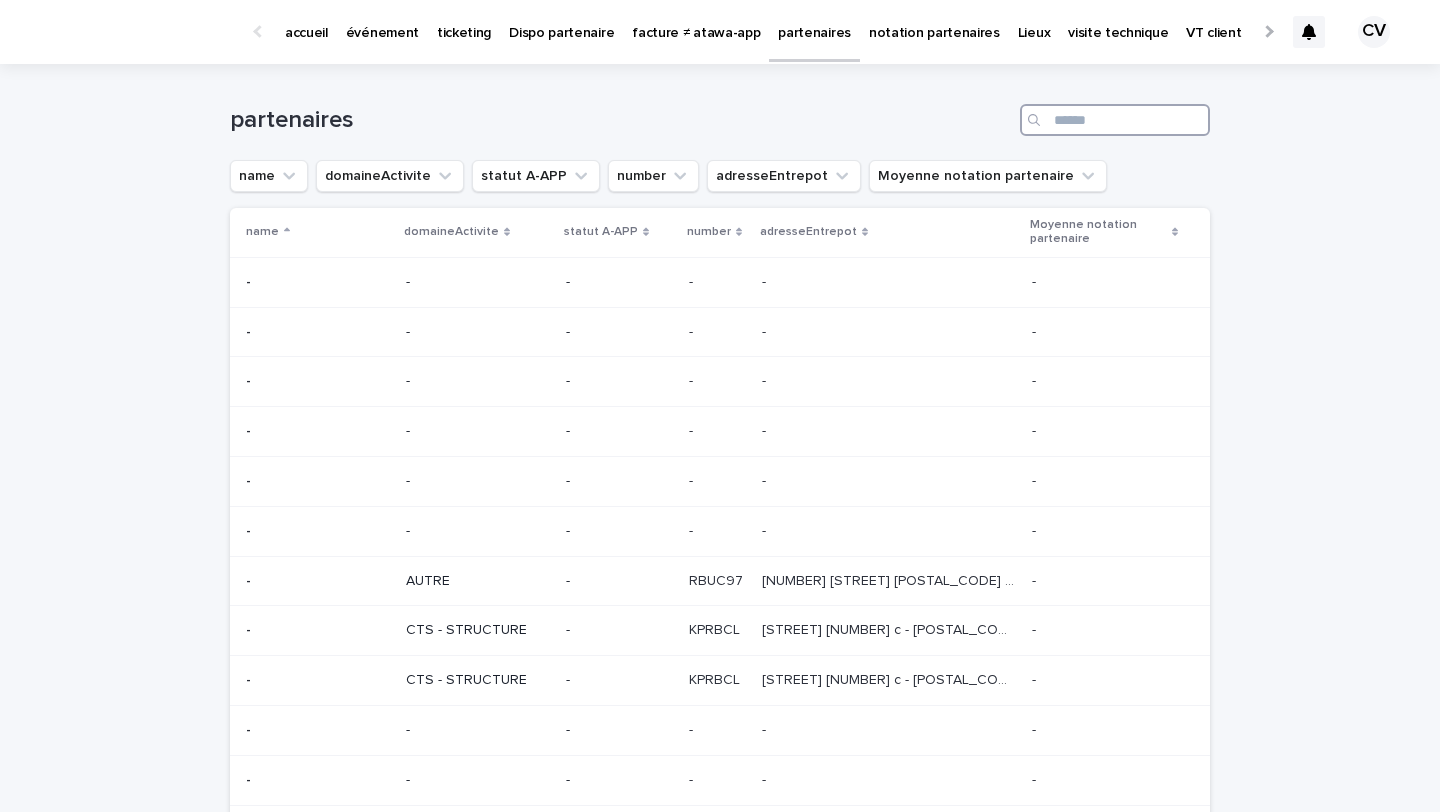 click at bounding box center (1115, 120) 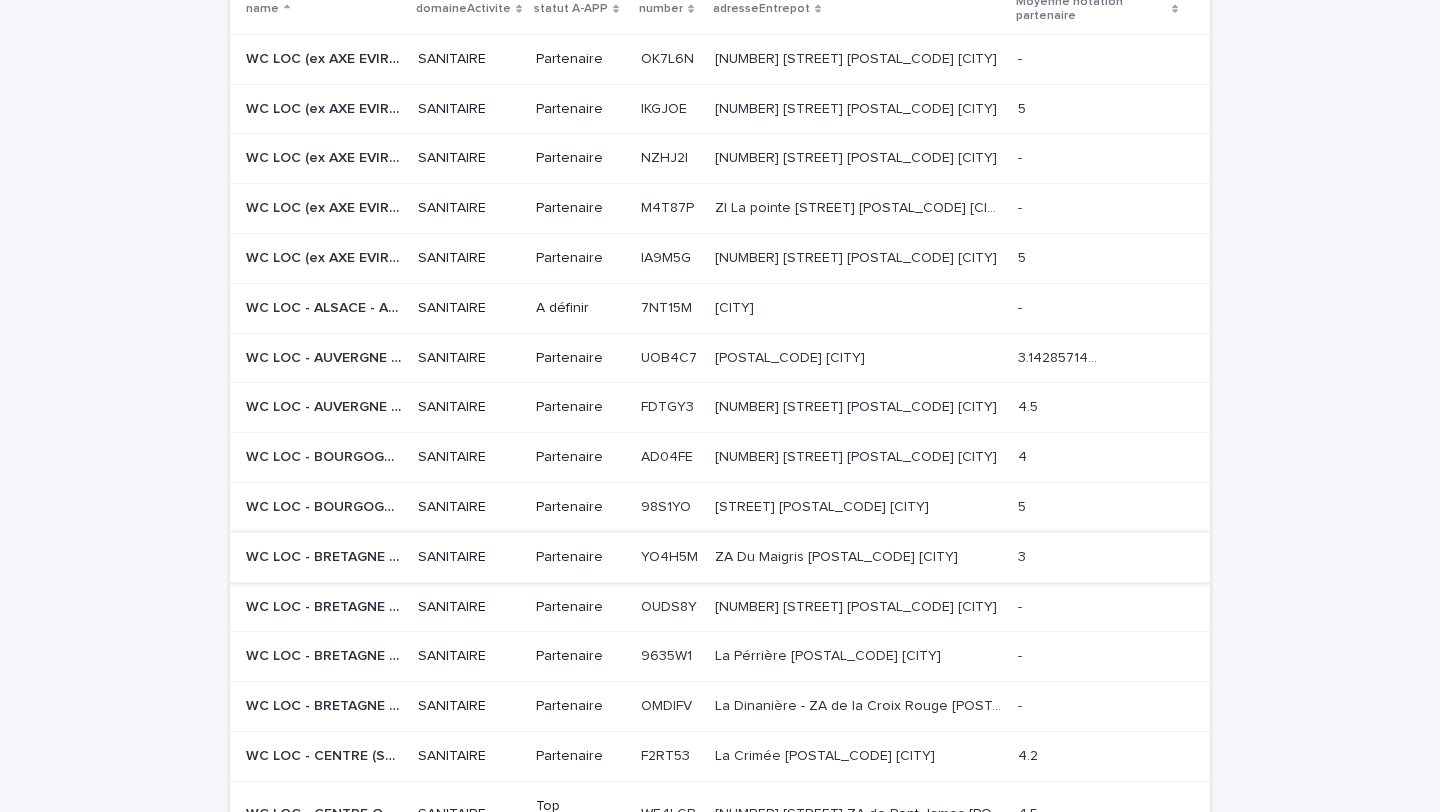 scroll, scrollTop: 226, scrollLeft: 0, axis: vertical 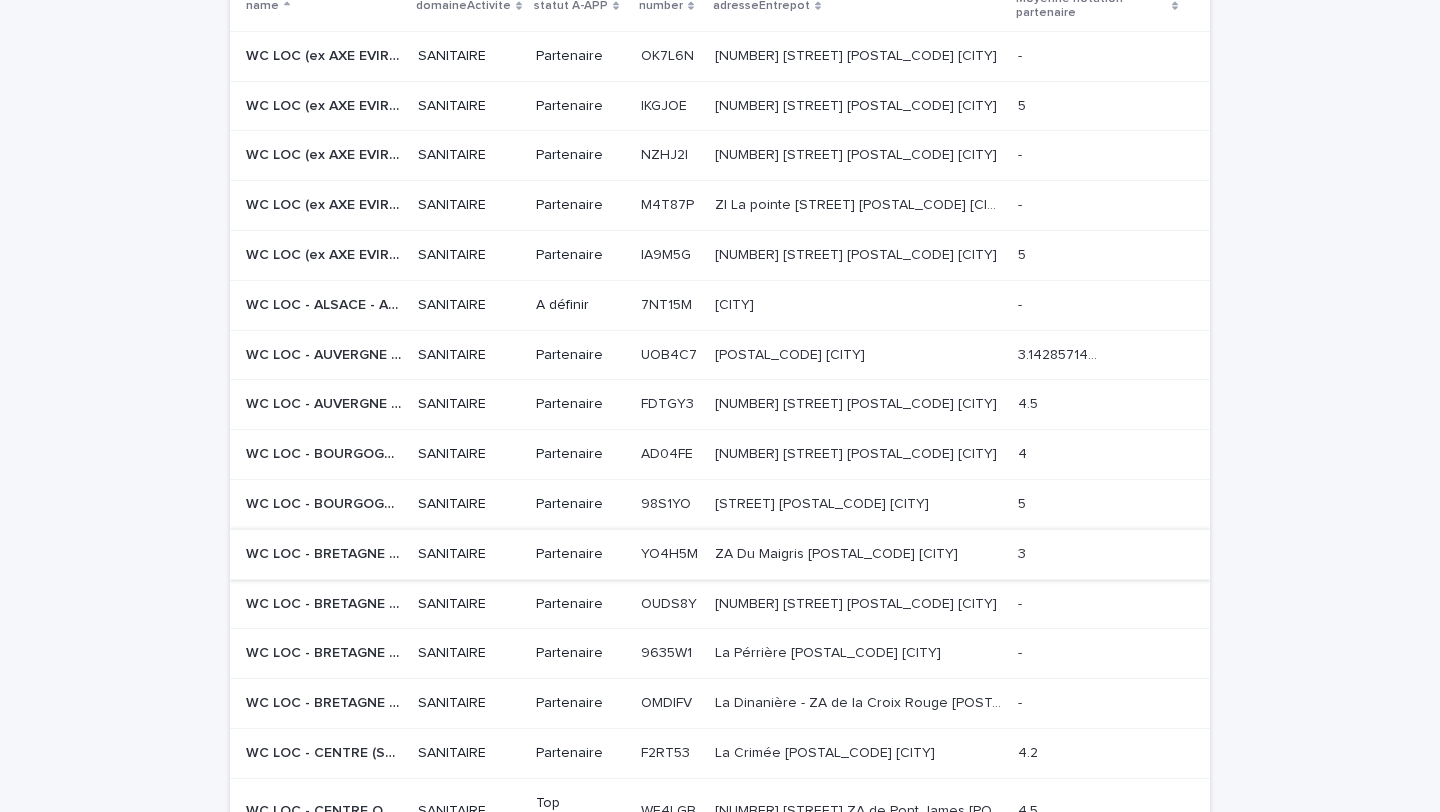 type on "******" 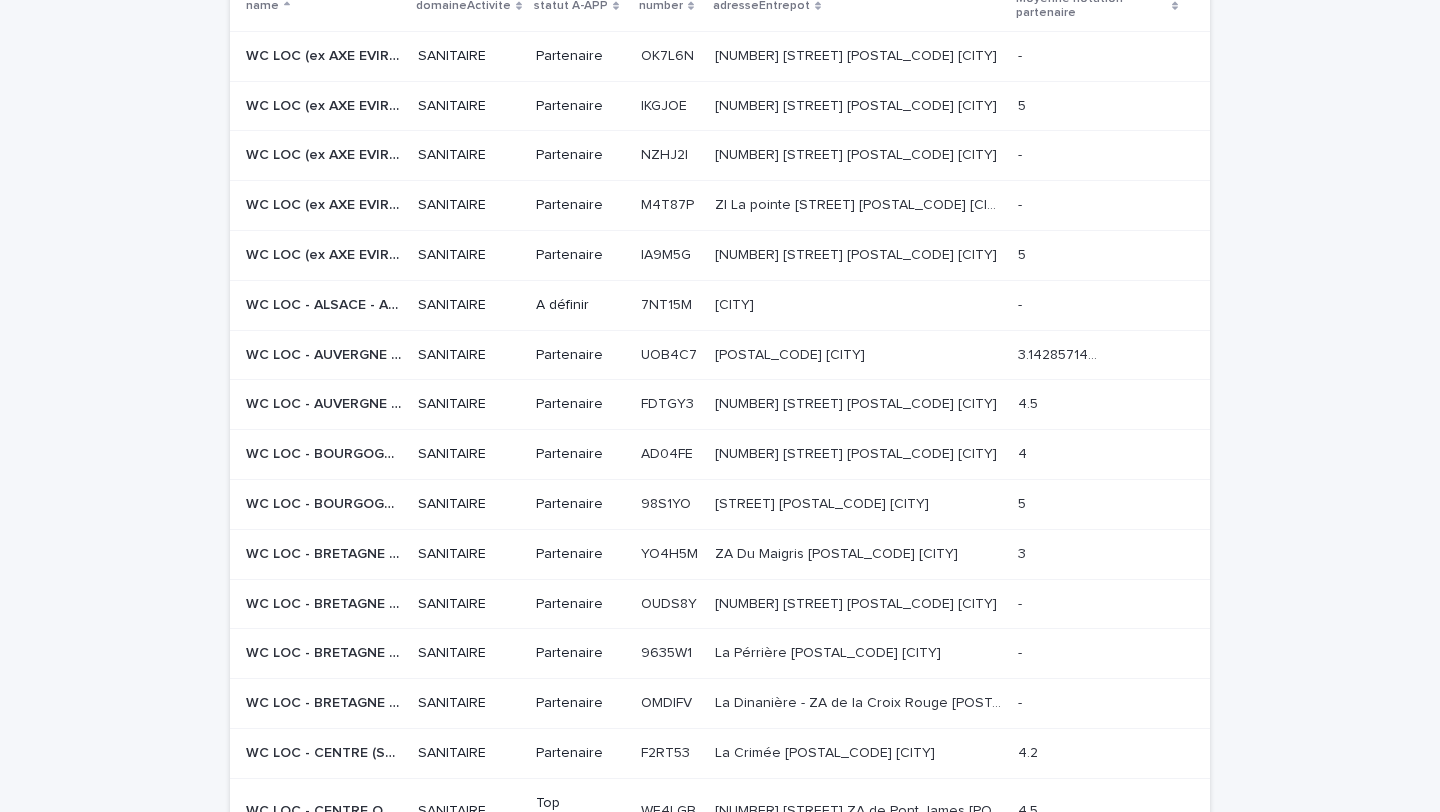 click on "WC LOC - BRETAGNE - AGENCE COMMERCIALE - BULEON" at bounding box center [326, 552] 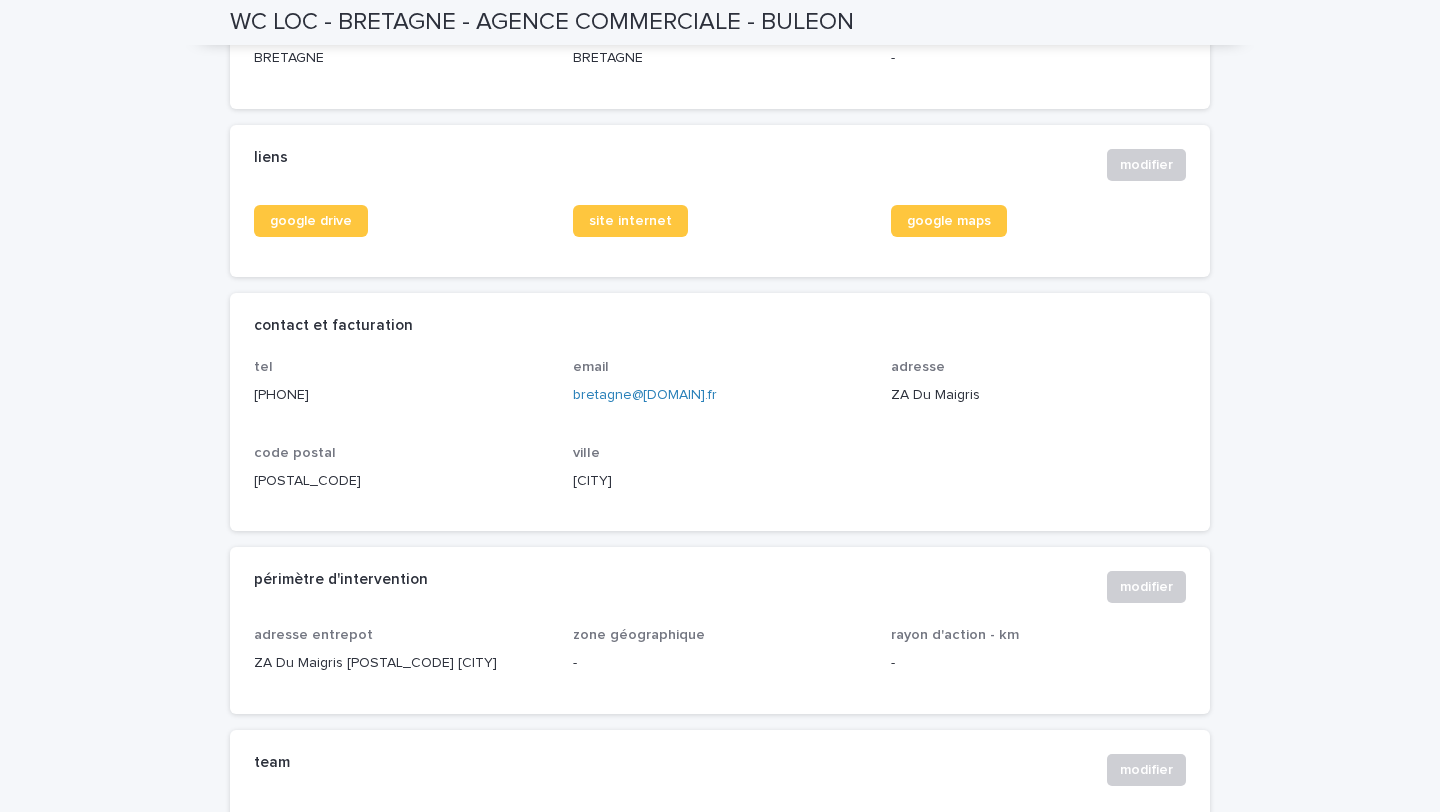 scroll, scrollTop: 0, scrollLeft: 0, axis: both 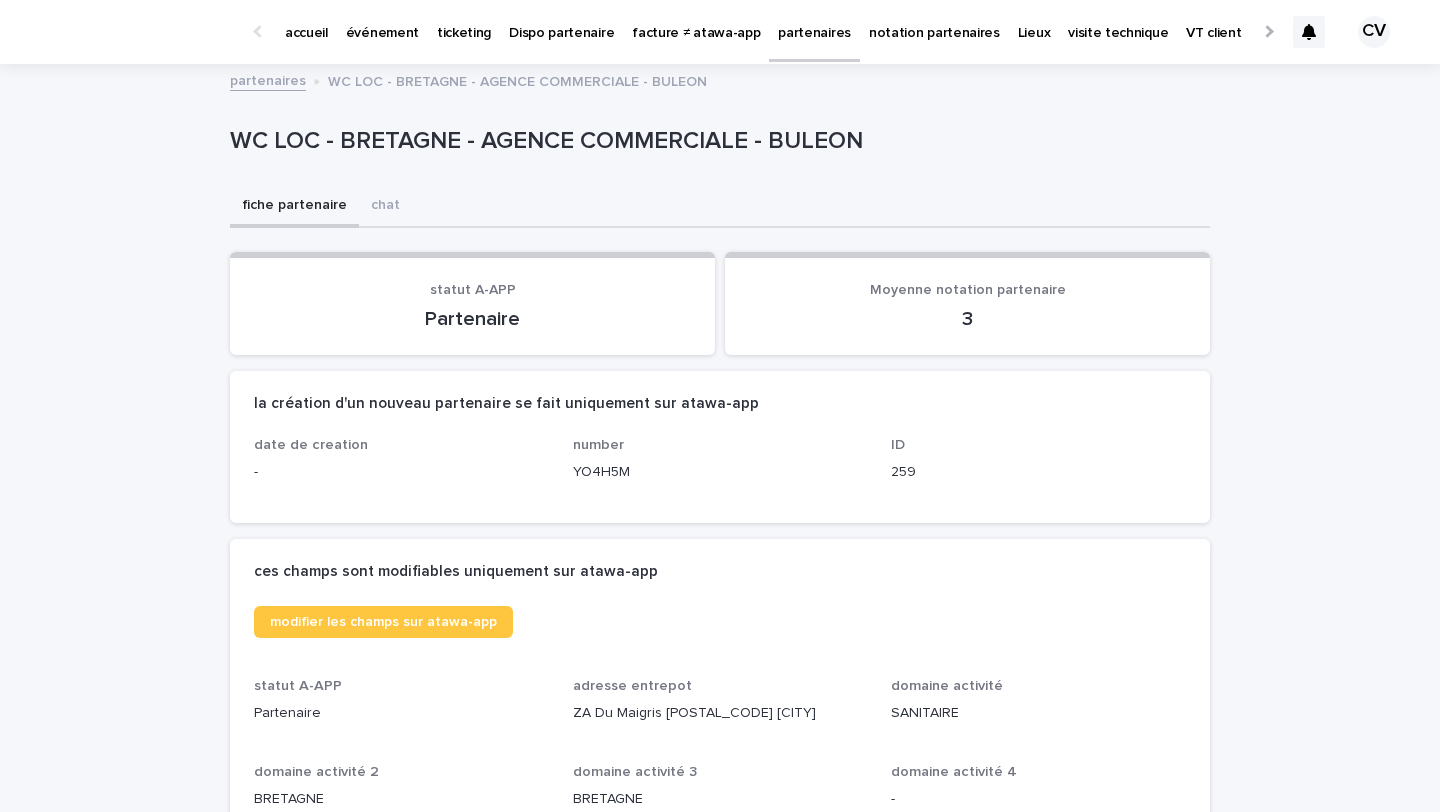 click on "événement" at bounding box center [382, 21] 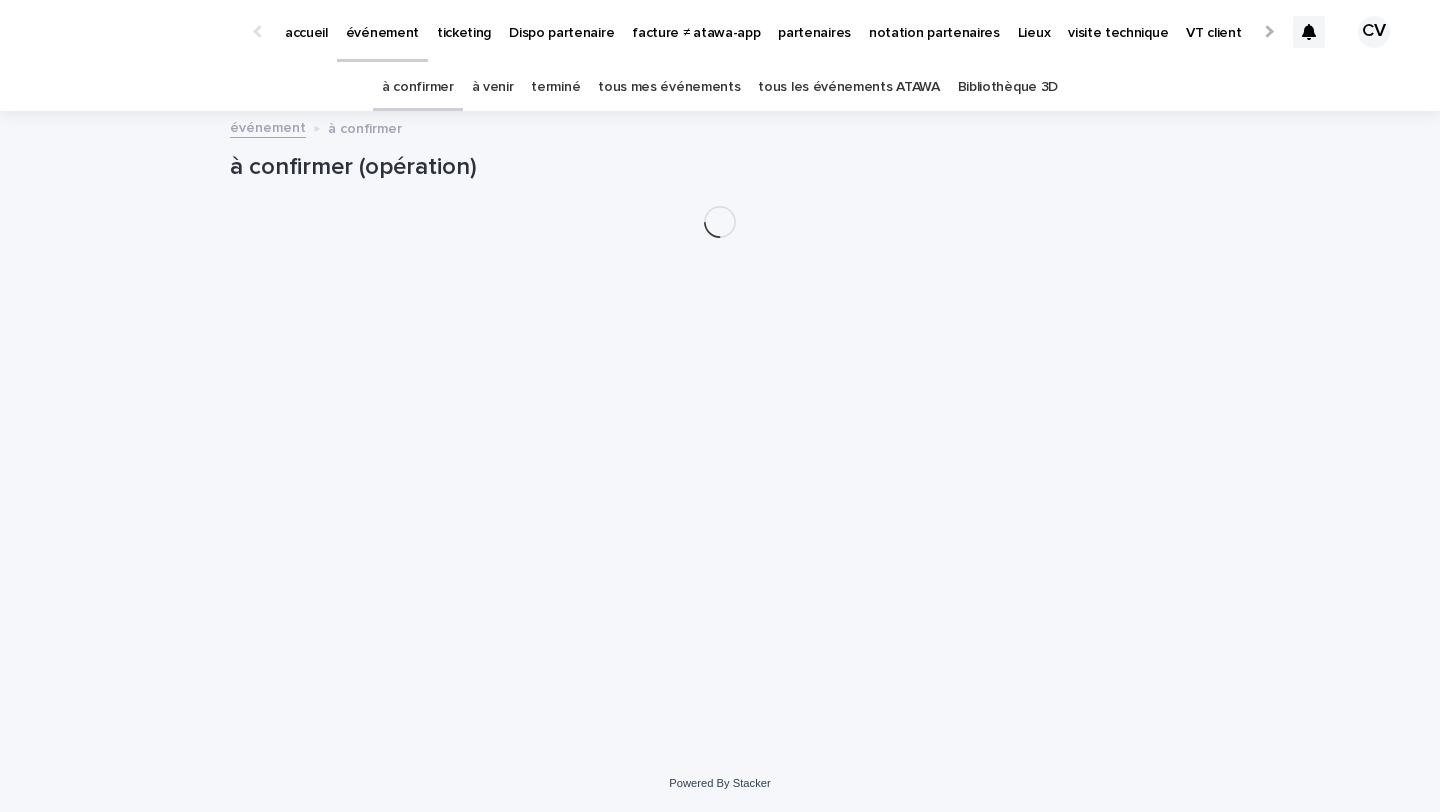 click on "à venir" at bounding box center [493, 87] 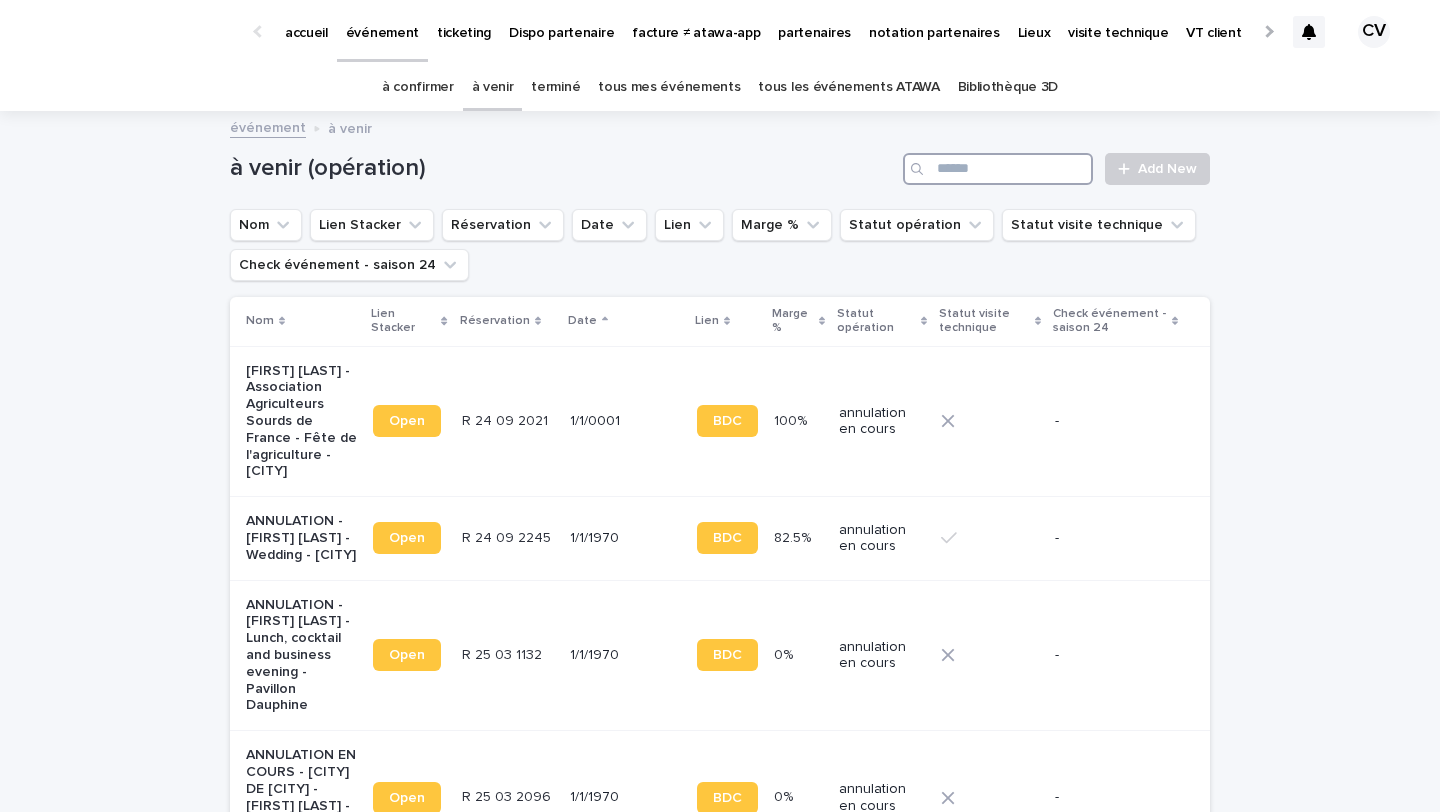 click at bounding box center (998, 169) 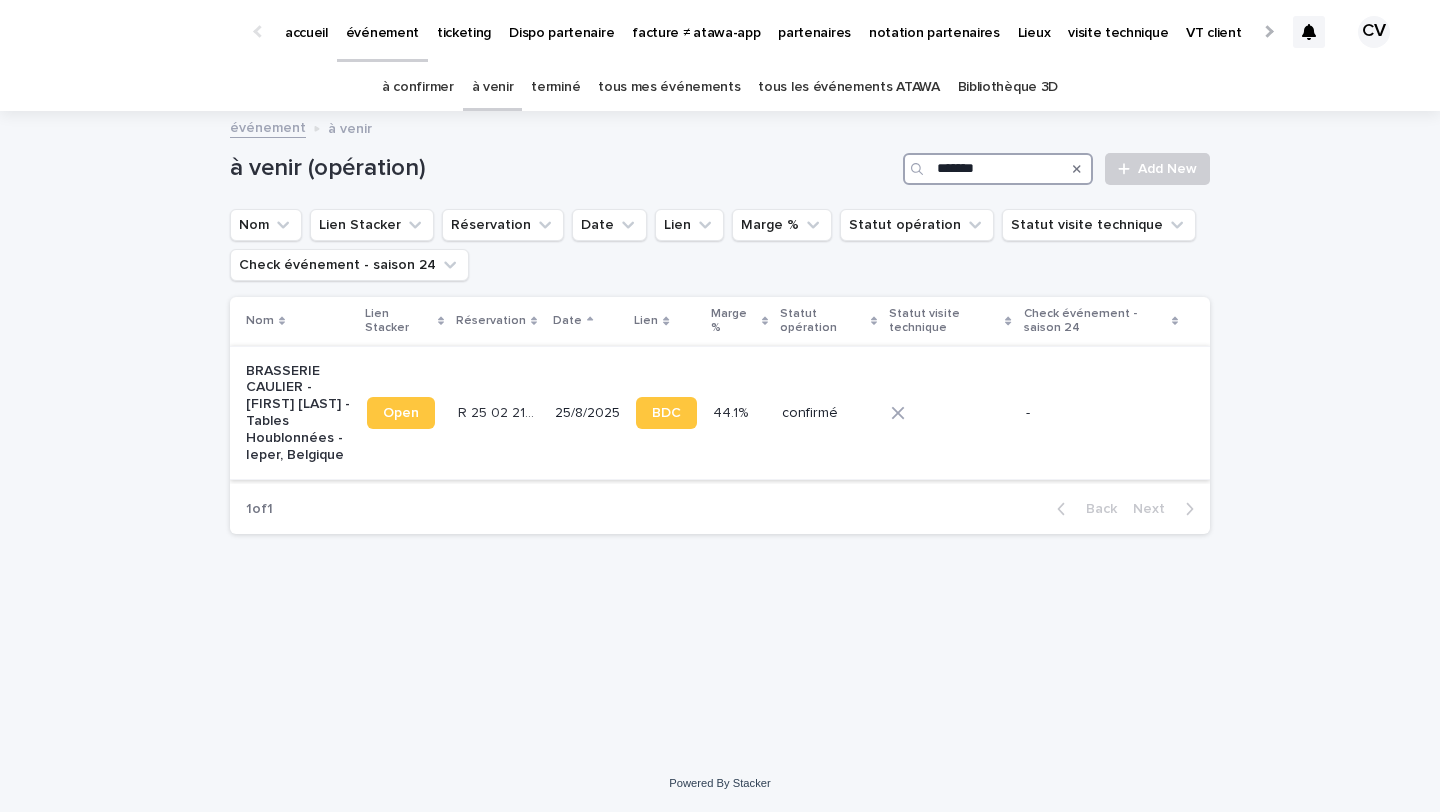 type on "*******" 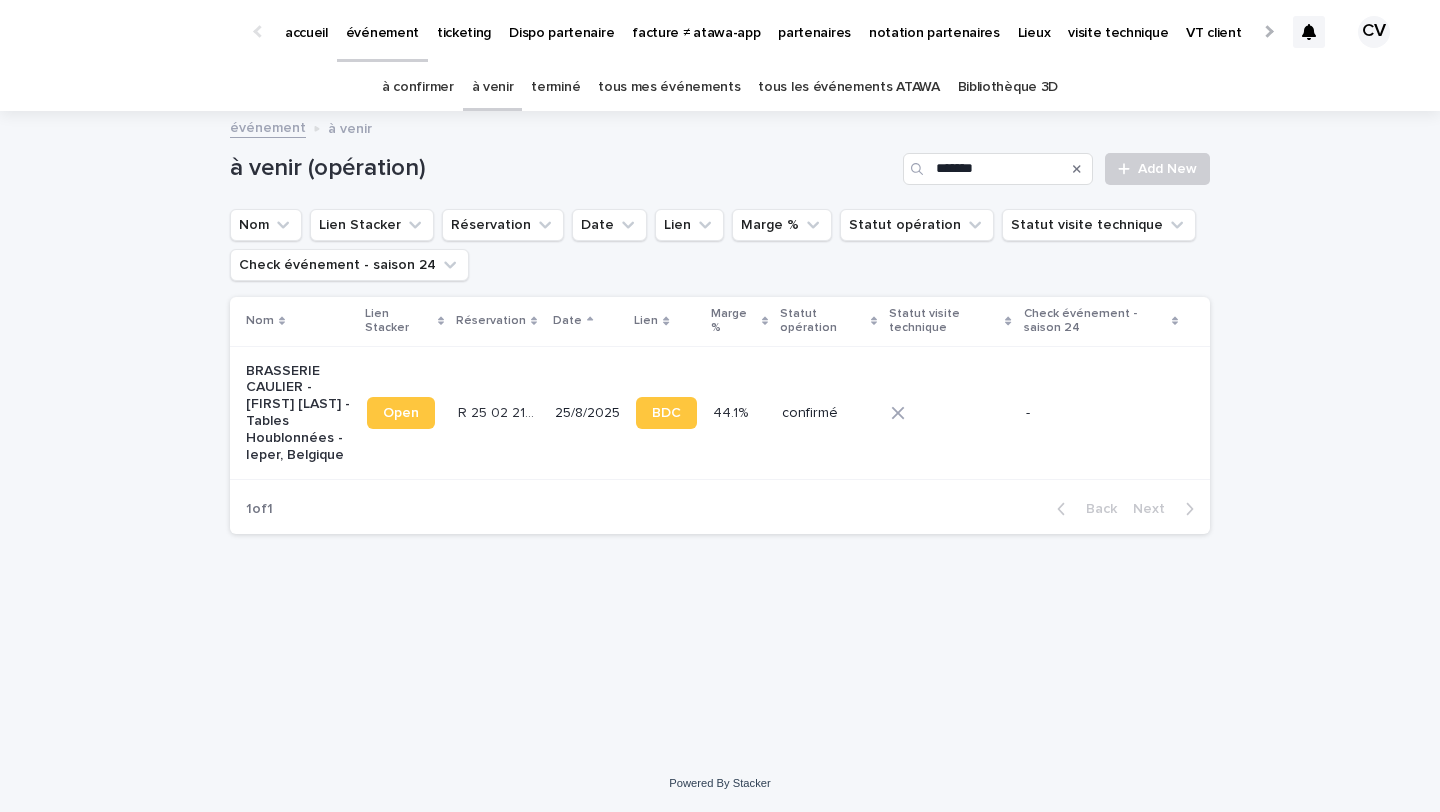 click on "BRASSERIE CAULIER - [FIRST] [LAST] - Tables Houblonnées - Ieper, Belgique" at bounding box center (298, 413) 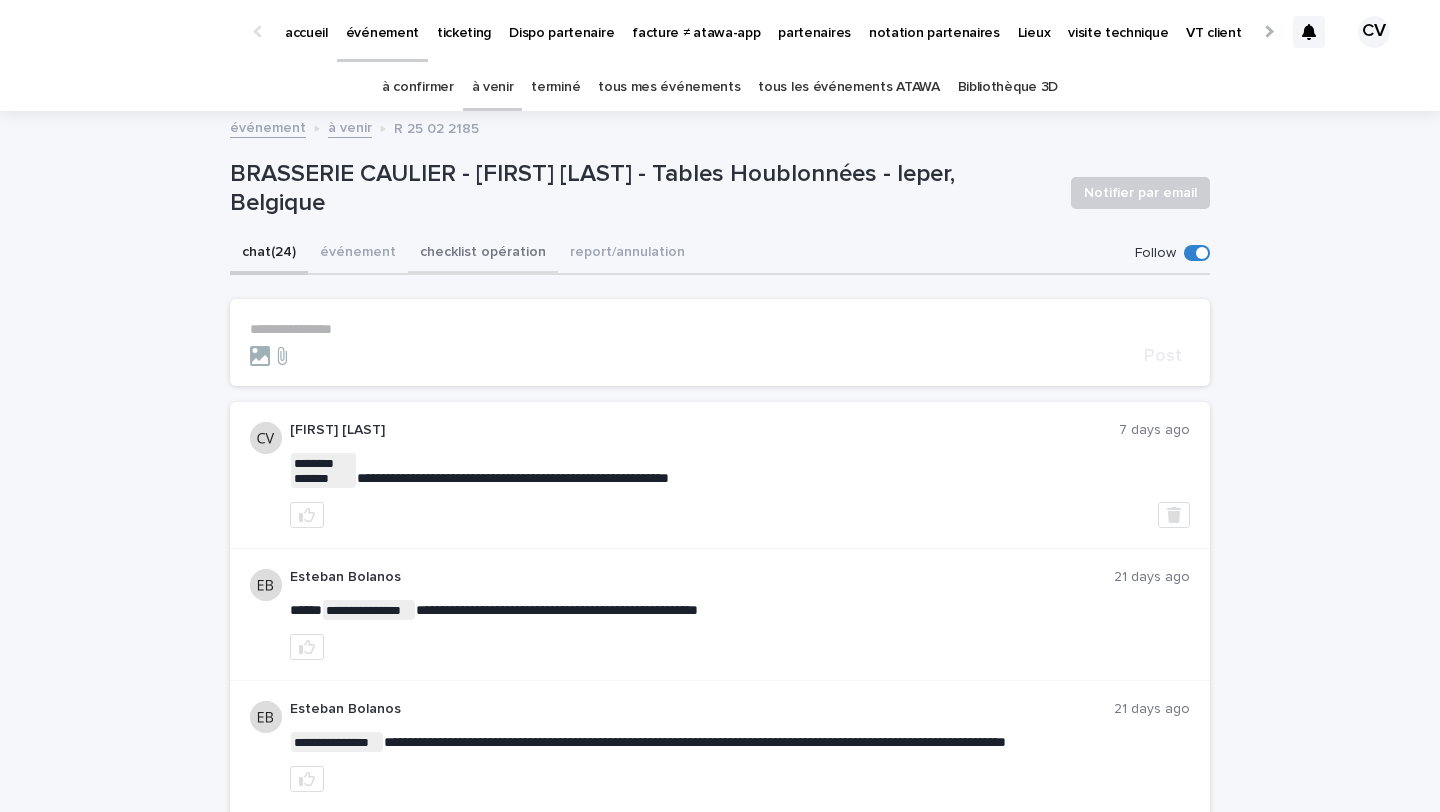 click on "checklist opération" at bounding box center (483, 254) 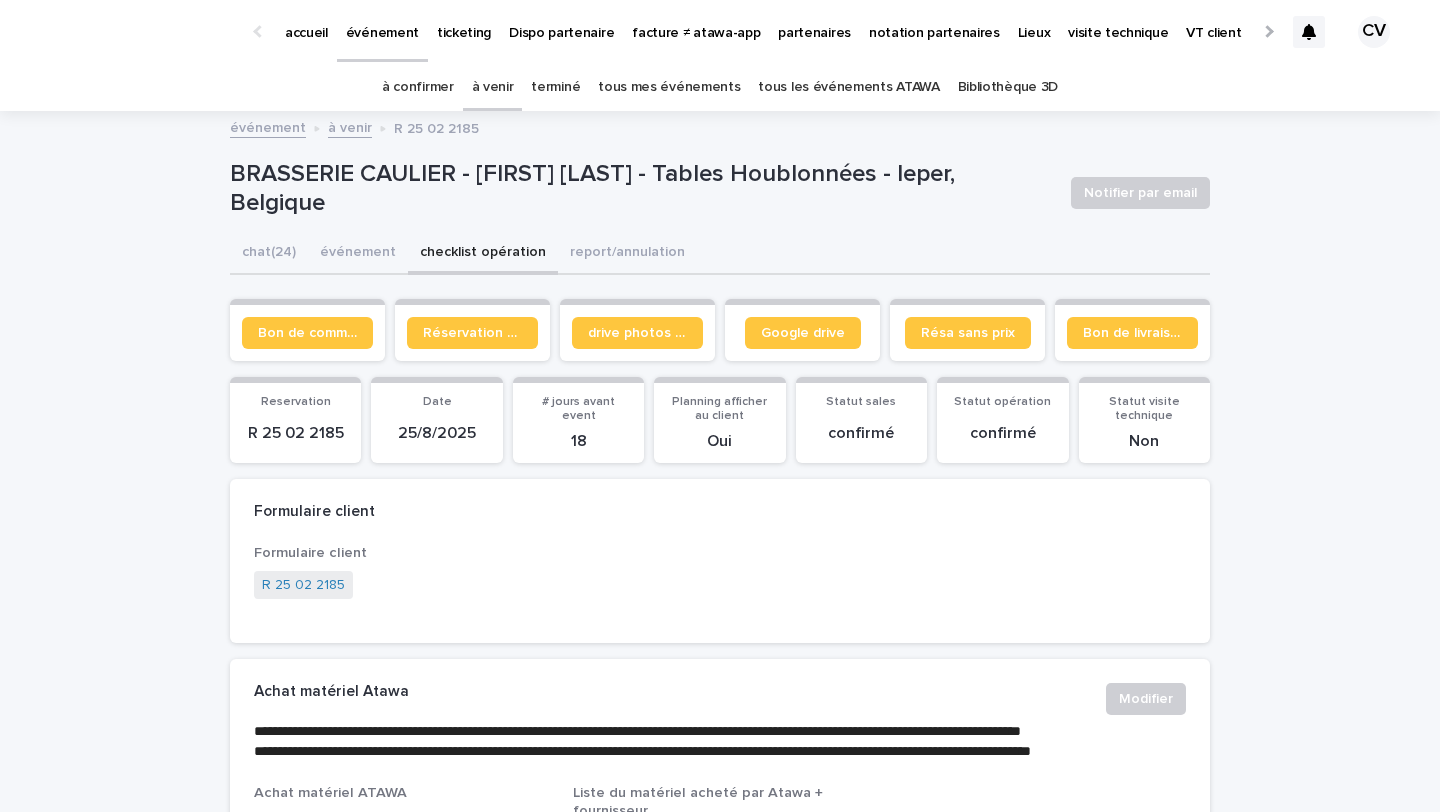 scroll, scrollTop: 60, scrollLeft: 0, axis: vertical 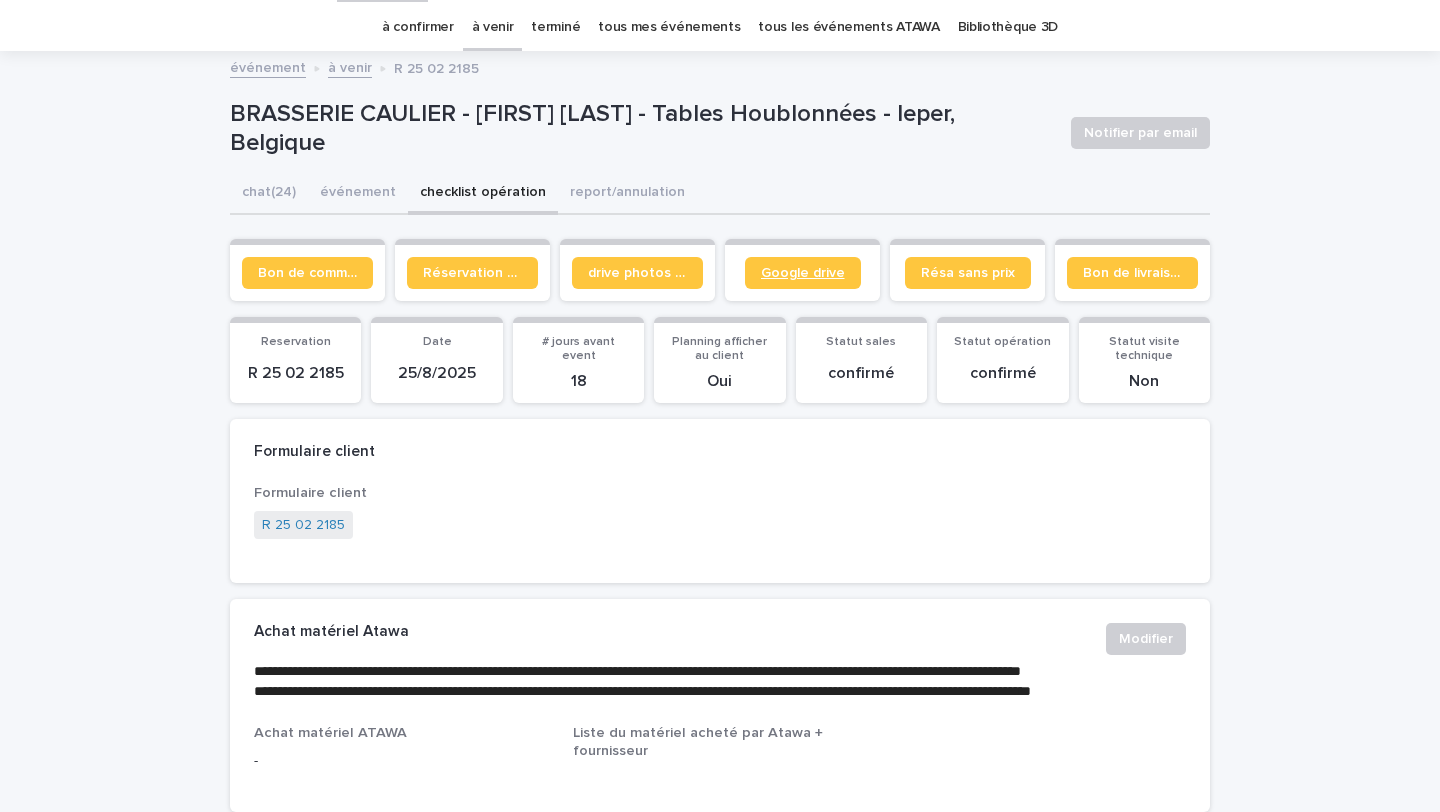 click on "Google drive" at bounding box center (803, 273) 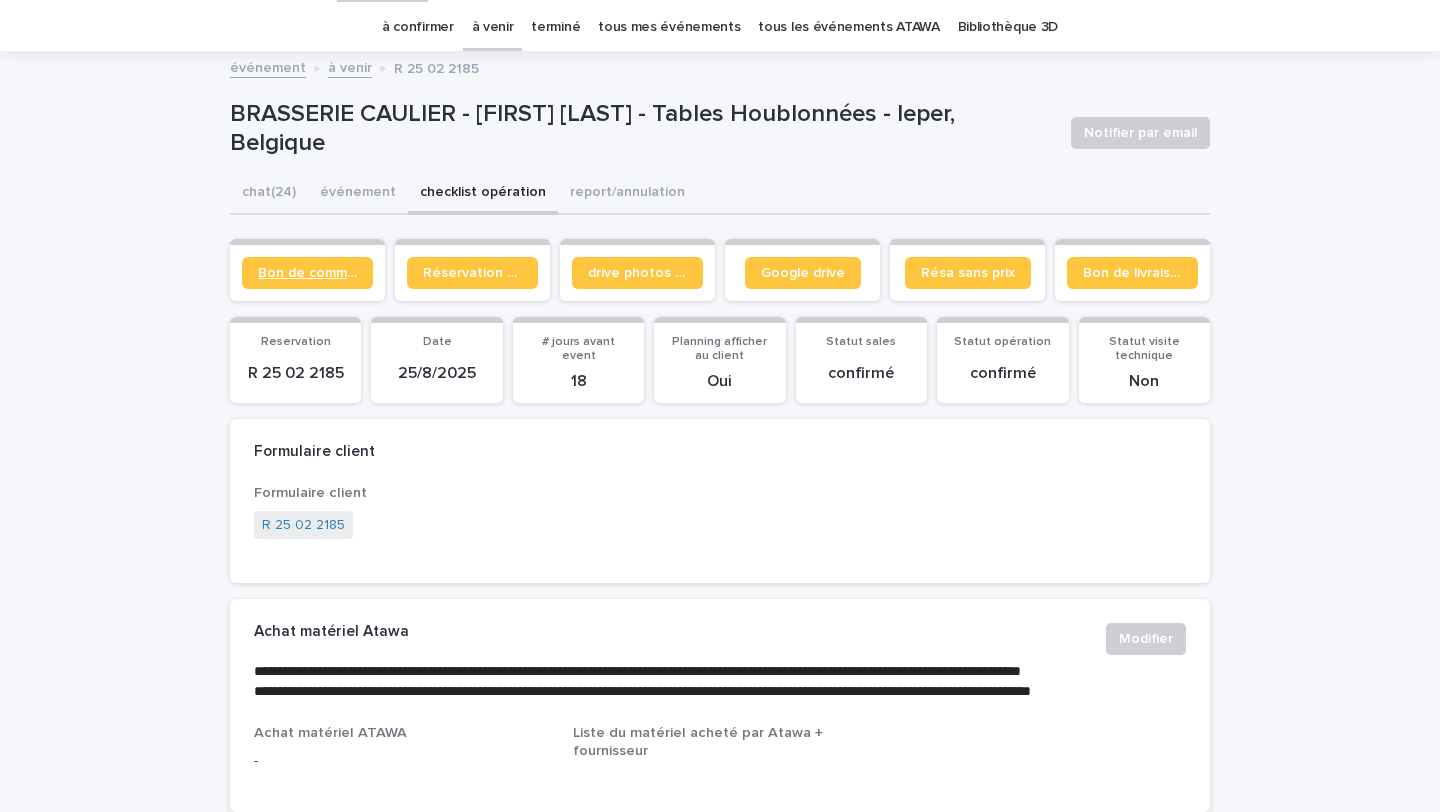 click on "Bon de commande" at bounding box center (307, 273) 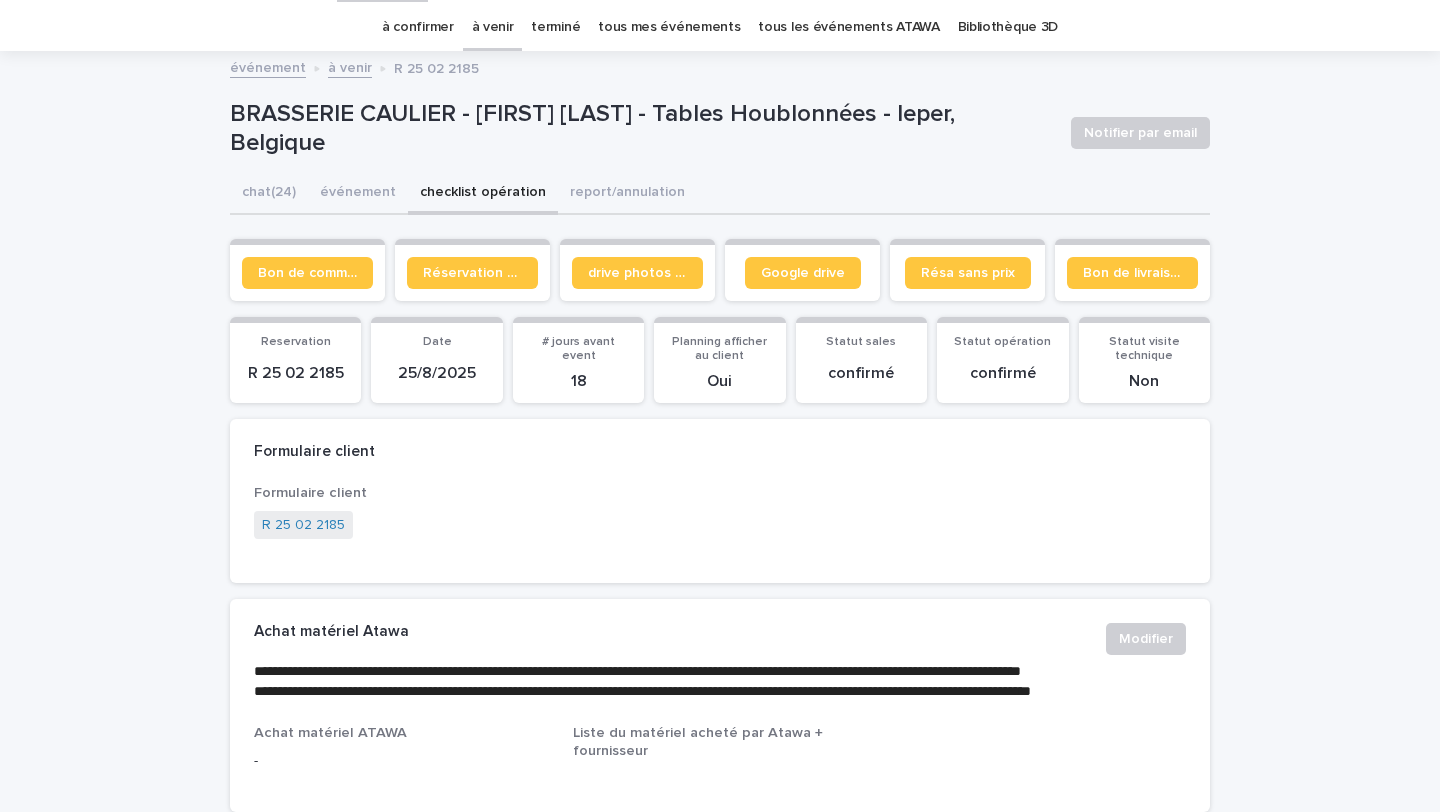 click on "à confirmer" at bounding box center [418, 27] 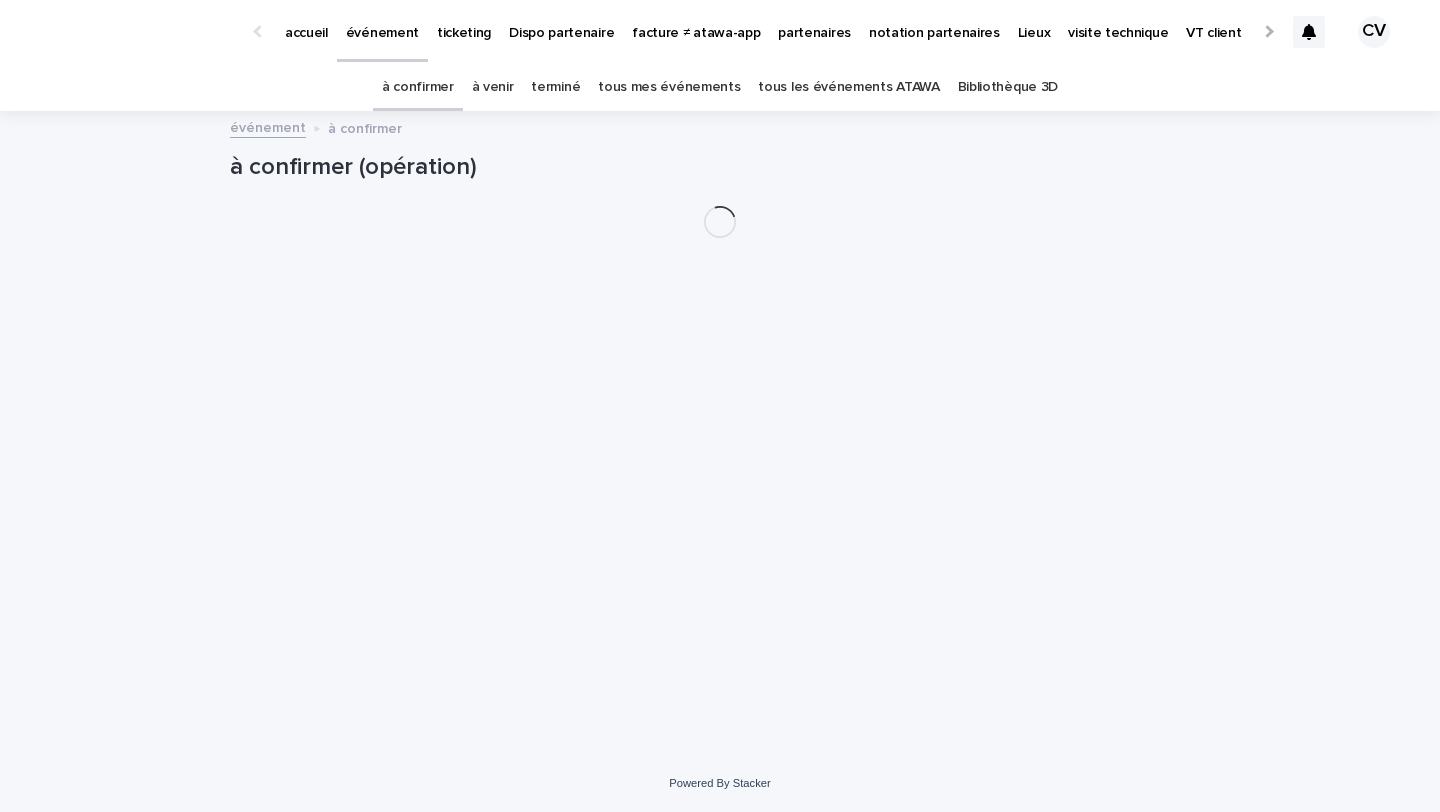 scroll, scrollTop: 0, scrollLeft: 0, axis: both 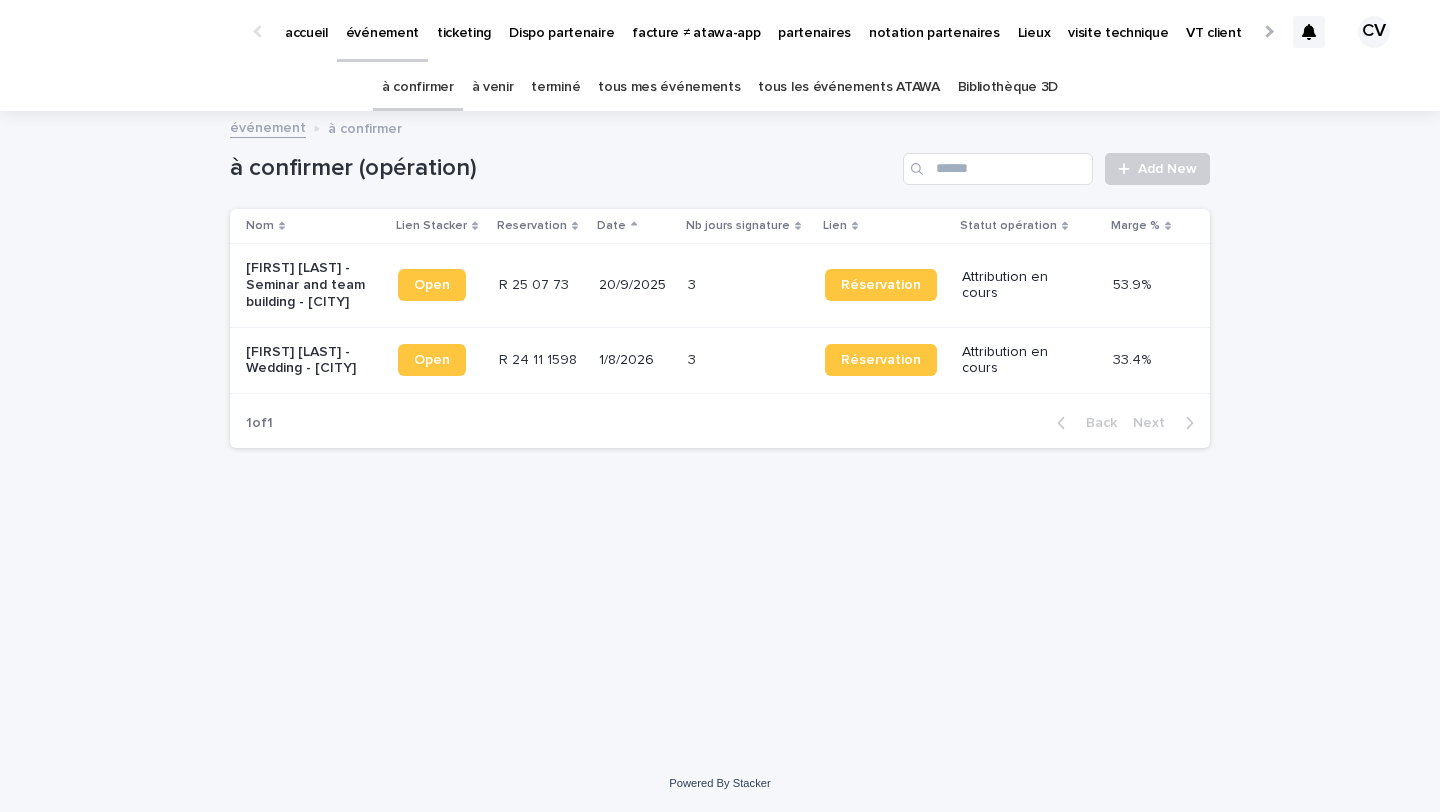 click on "tous les événements ATAWA" at bounding box center [848, 87] 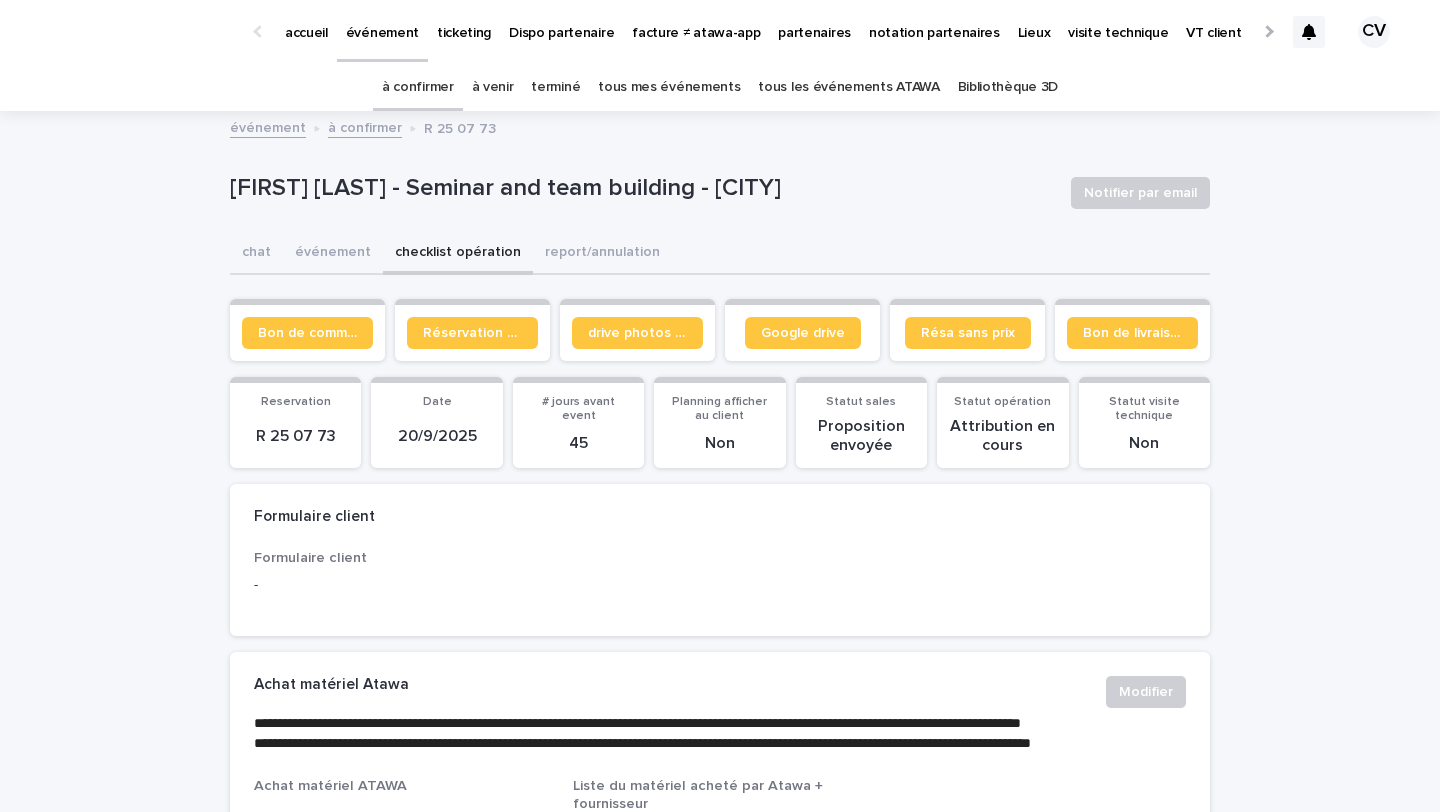 scroll, scrollTop: 0, scrollLeft: 0, axis: both 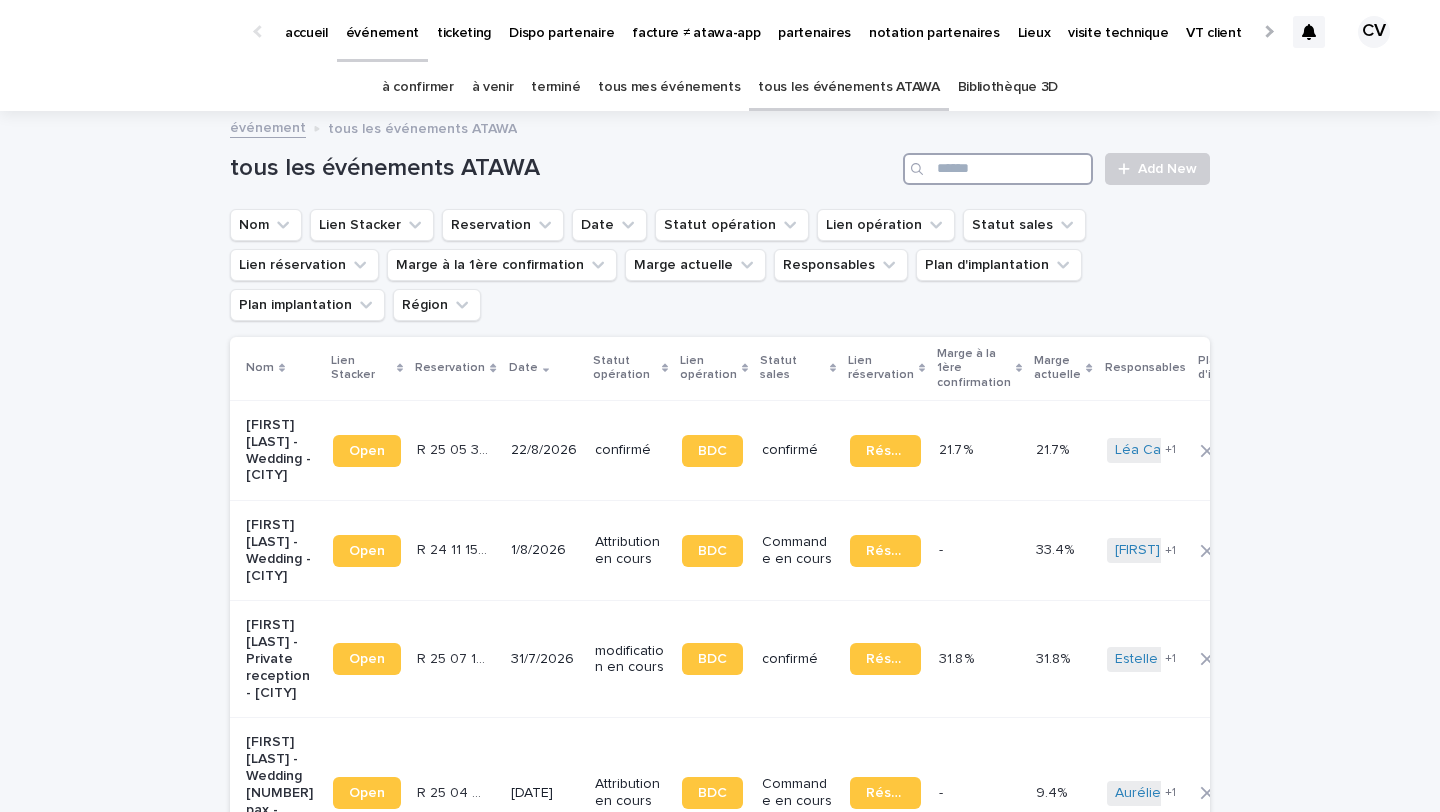 click at bounding box center [998, 169] 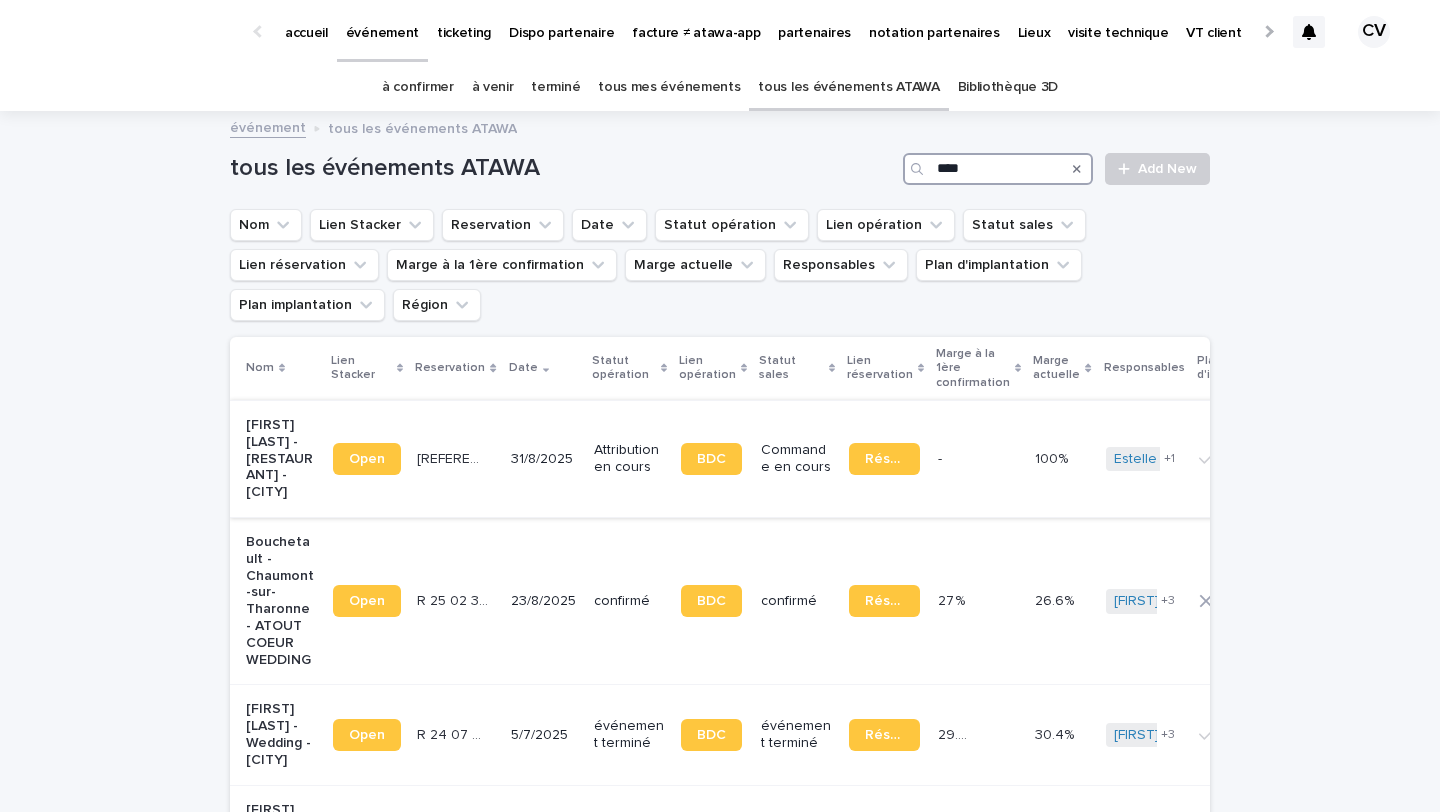 type on "****" 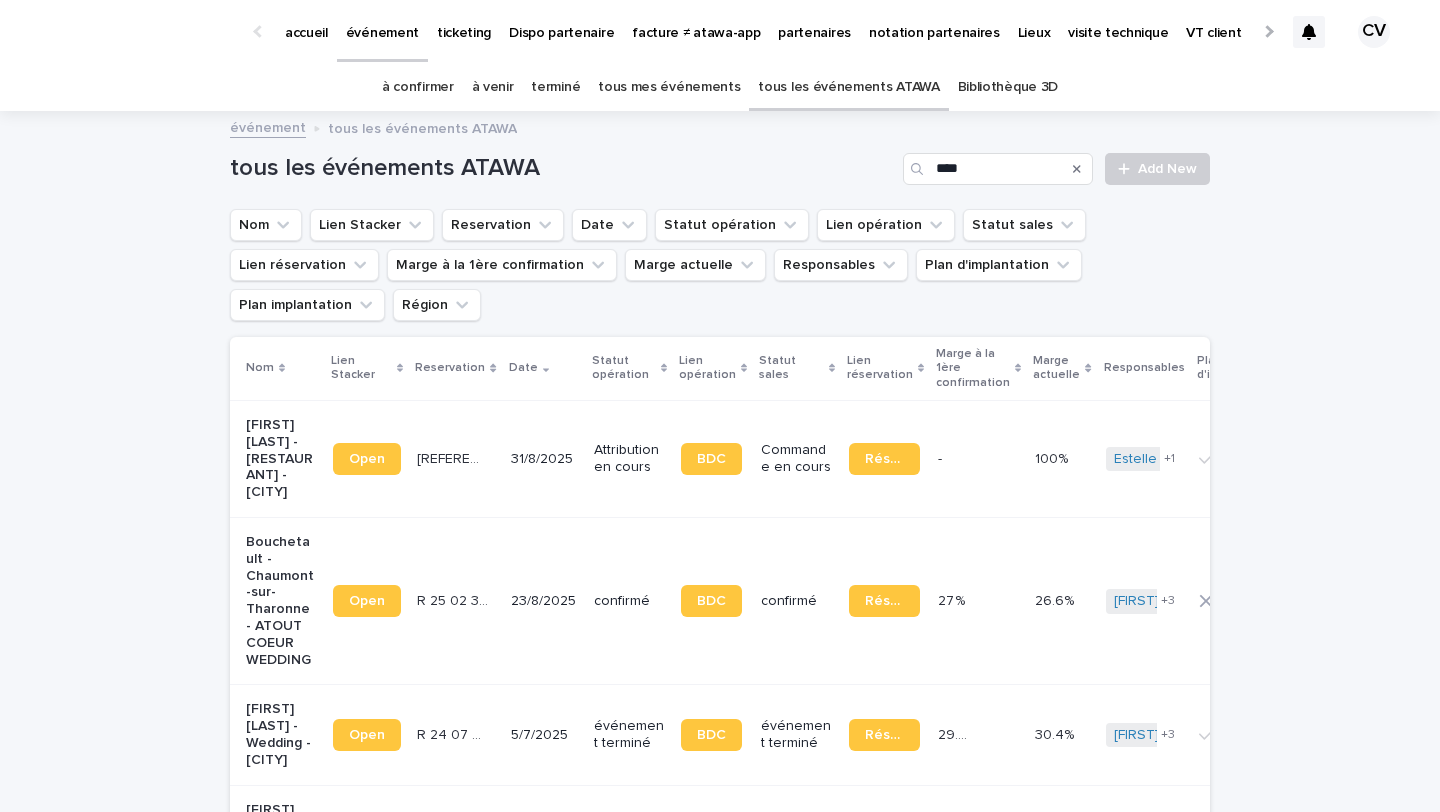 click on "Justine  Dosso  - Restaurant Gulf Stream - La Baule-Escoublac" at bounding box center [281, 459] 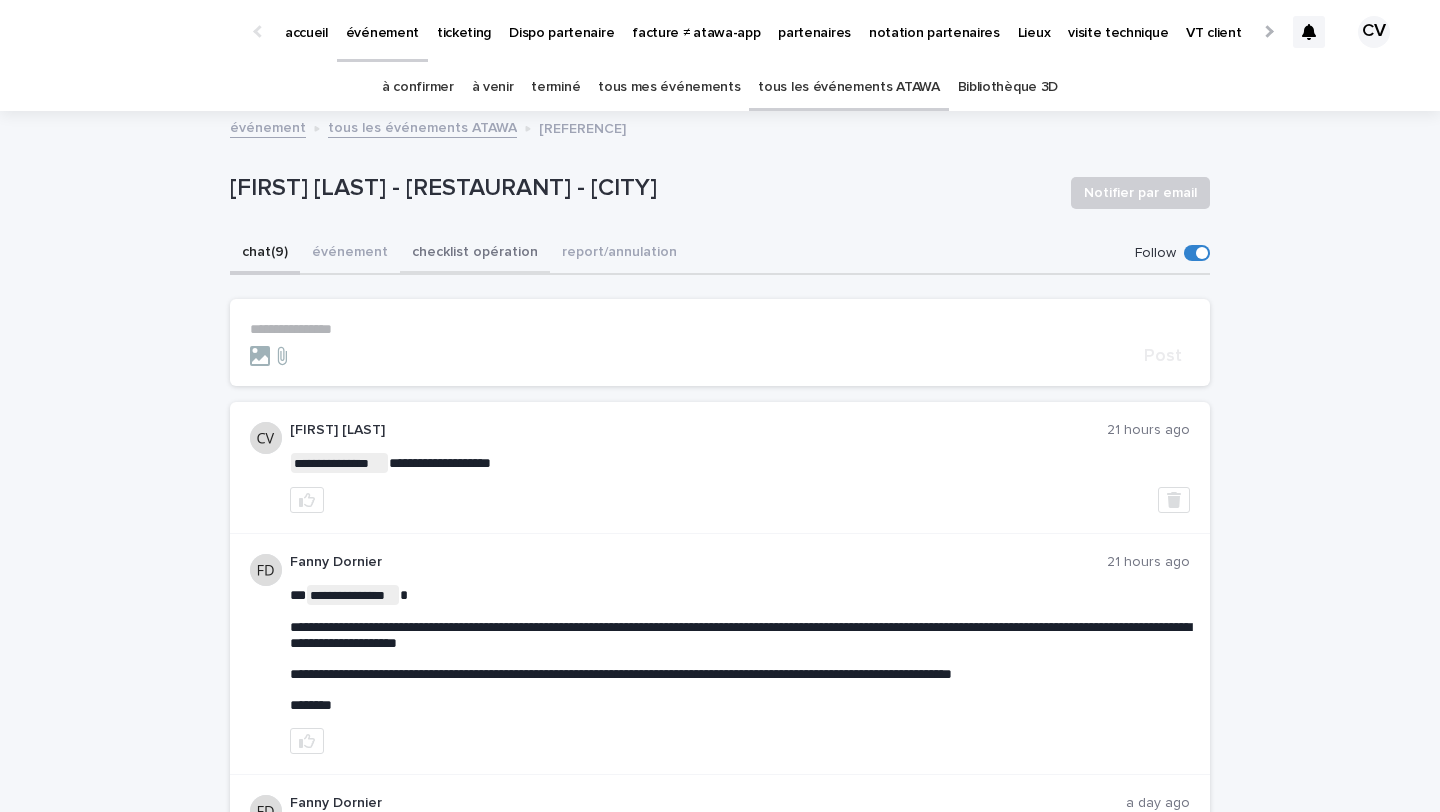 click on "checklist opération" at bounding box center [475, 254] 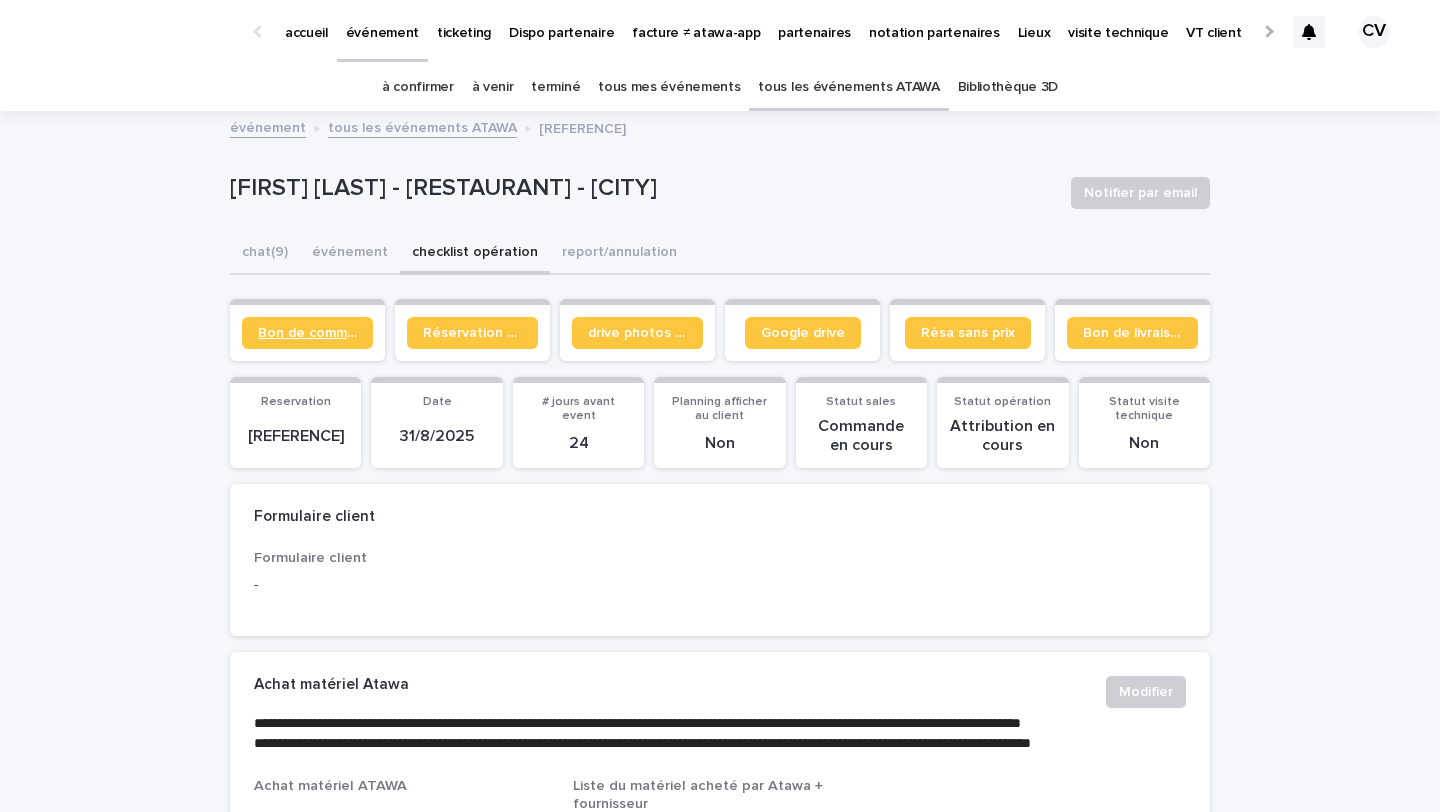 click on "Bon de commande" at bounding box center (307, 333) 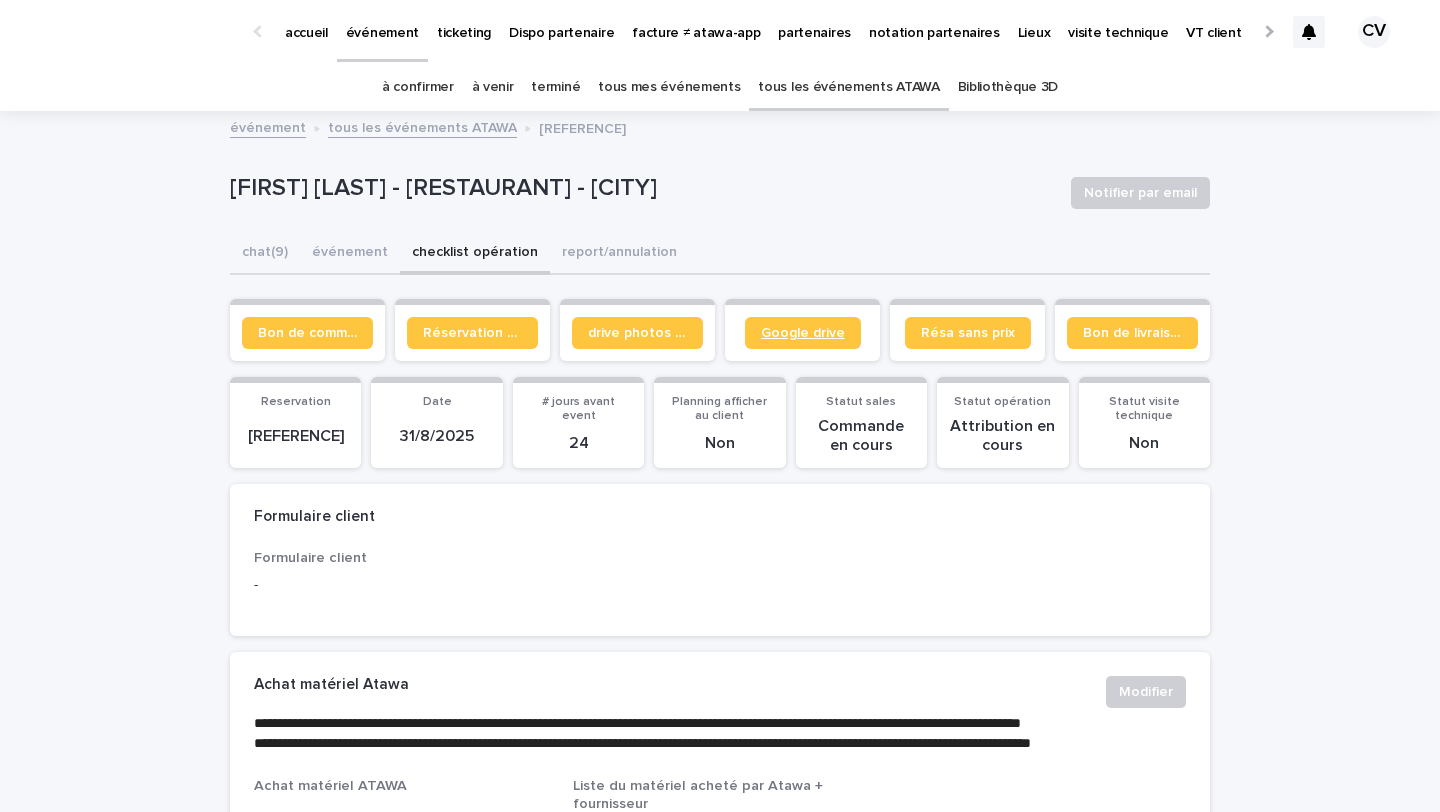 click on "Google drive" at bounding box center (803, 333) 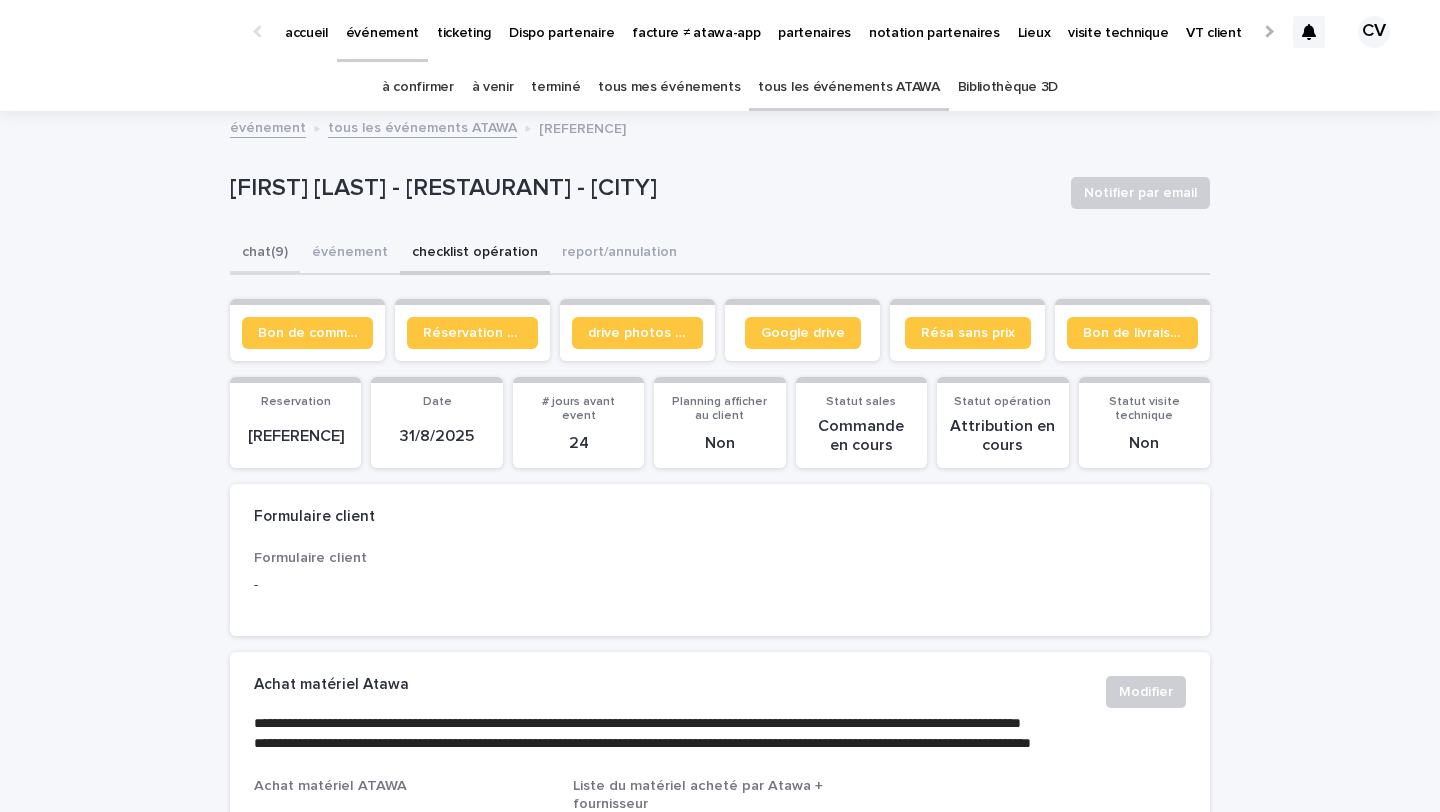click on "chat  (9)" at bounding box center [265, 254] 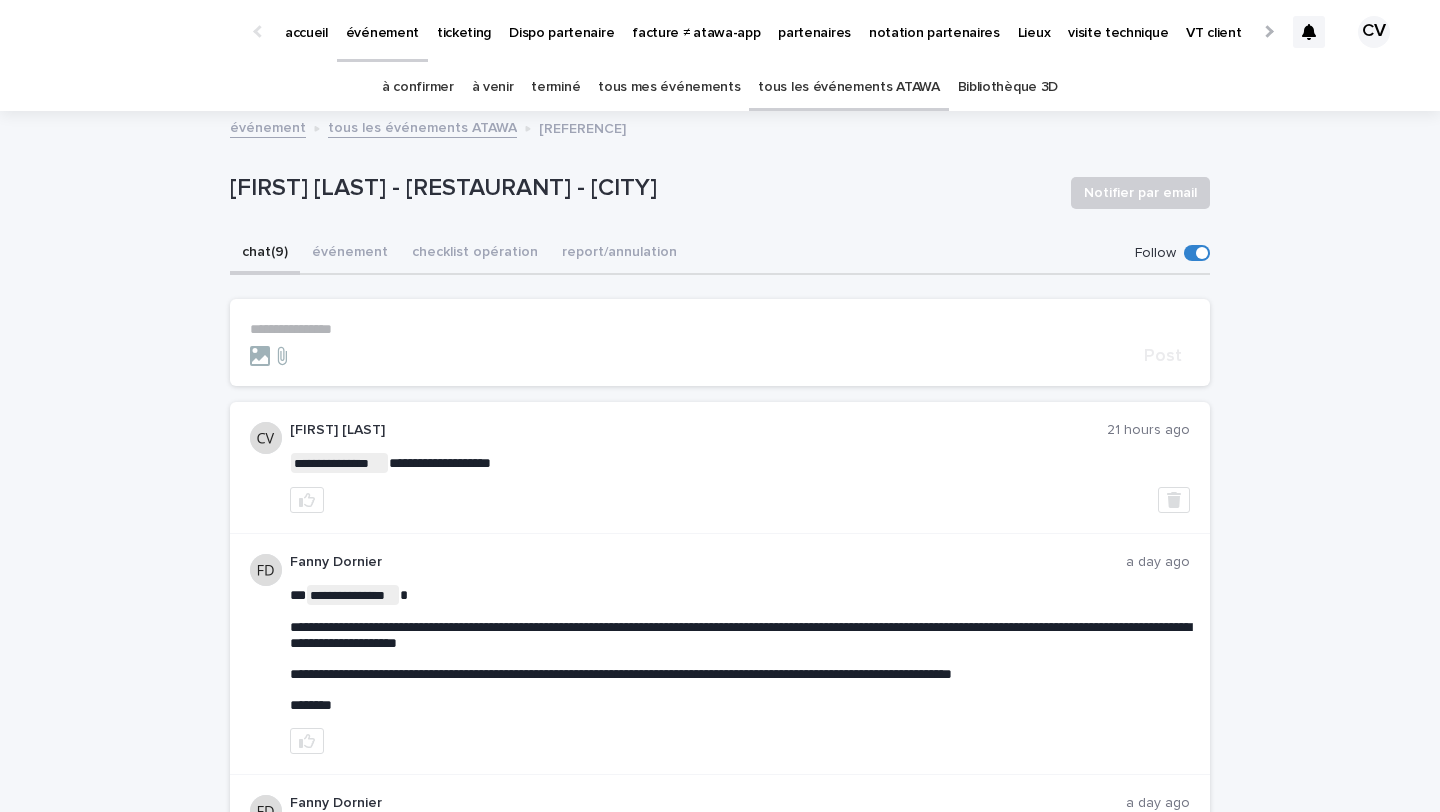 click on "**********" at bounding box center [720, 329] 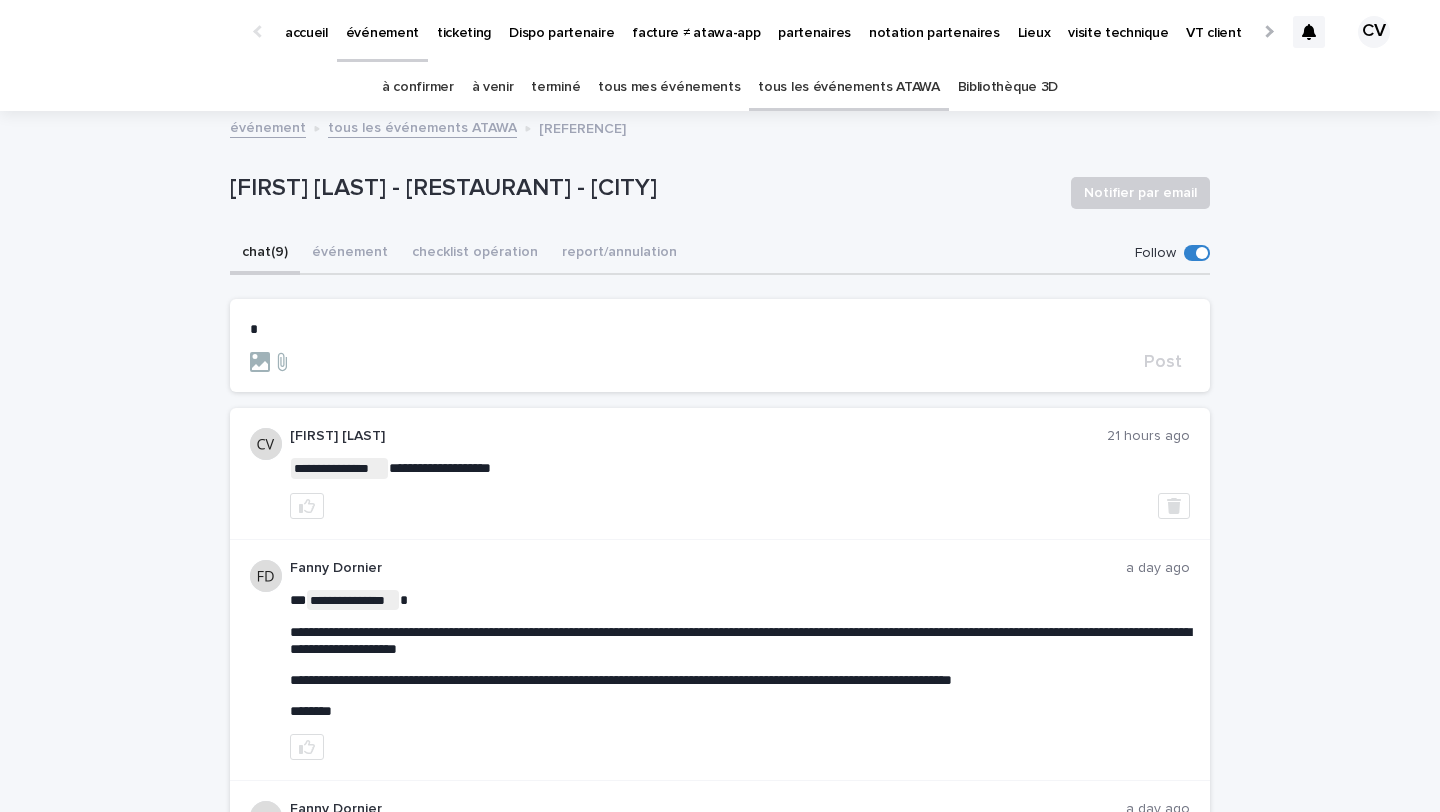 type 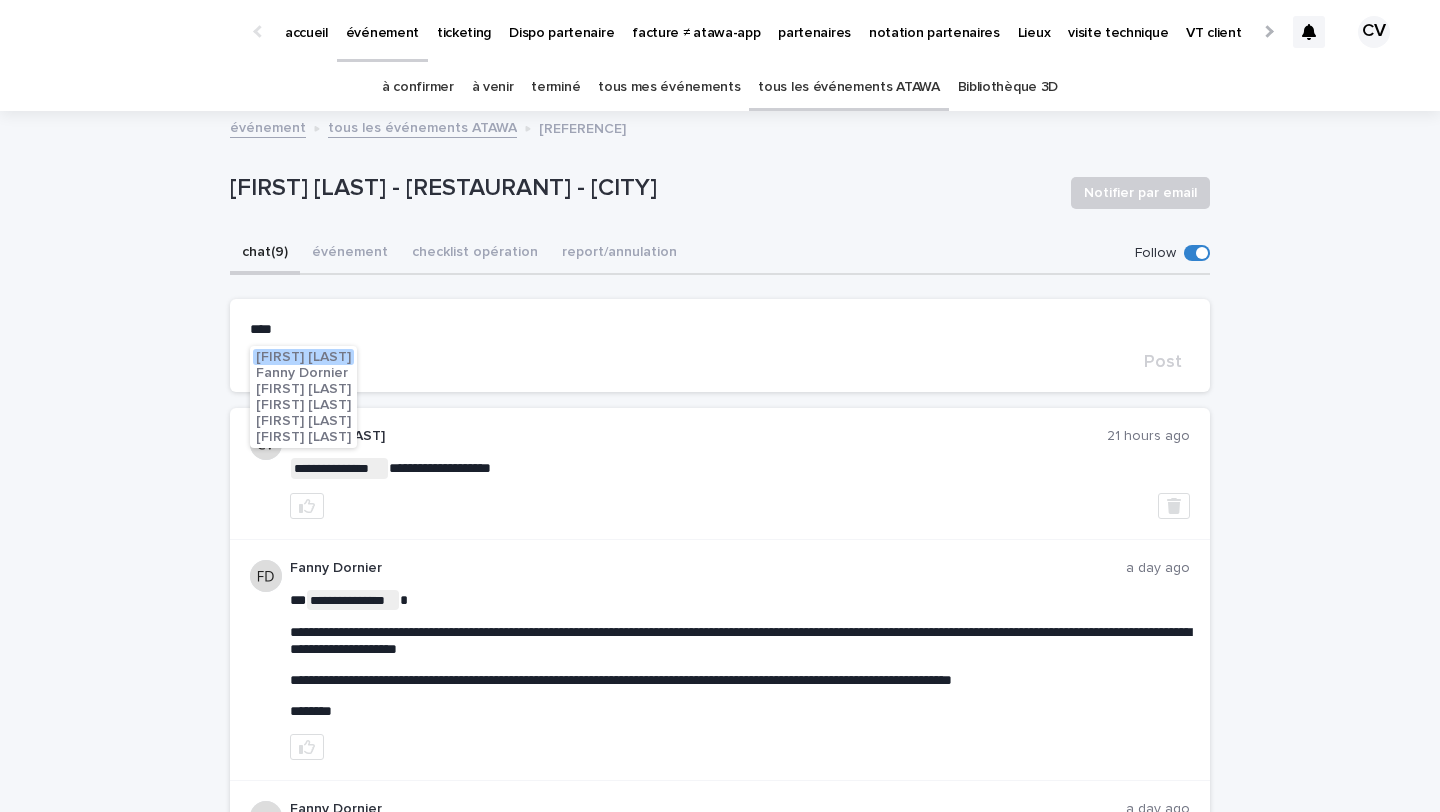 click on "Fanny  Dornier" at bounding box center (302, 373) 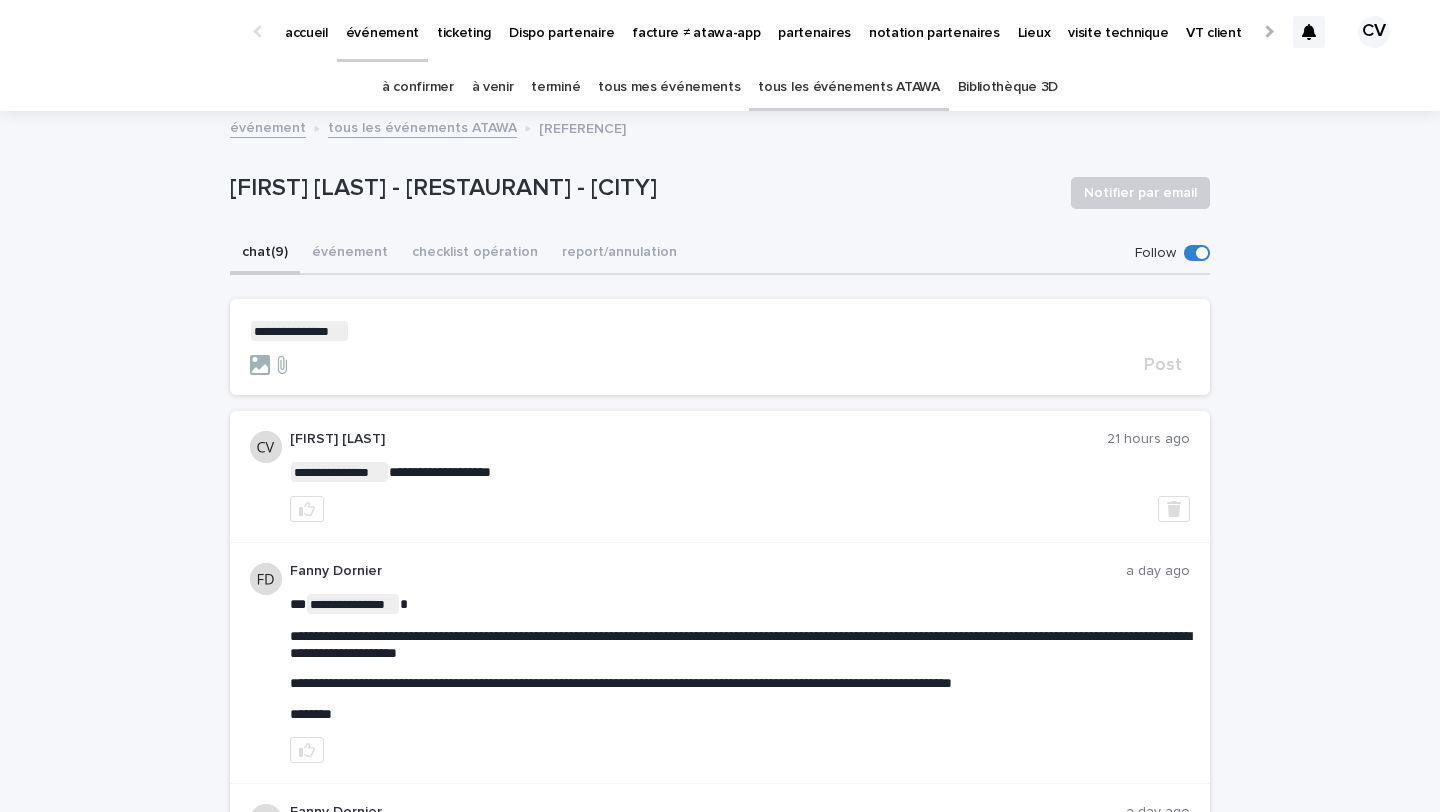 click on "**********" at bounding box center (720, 347) 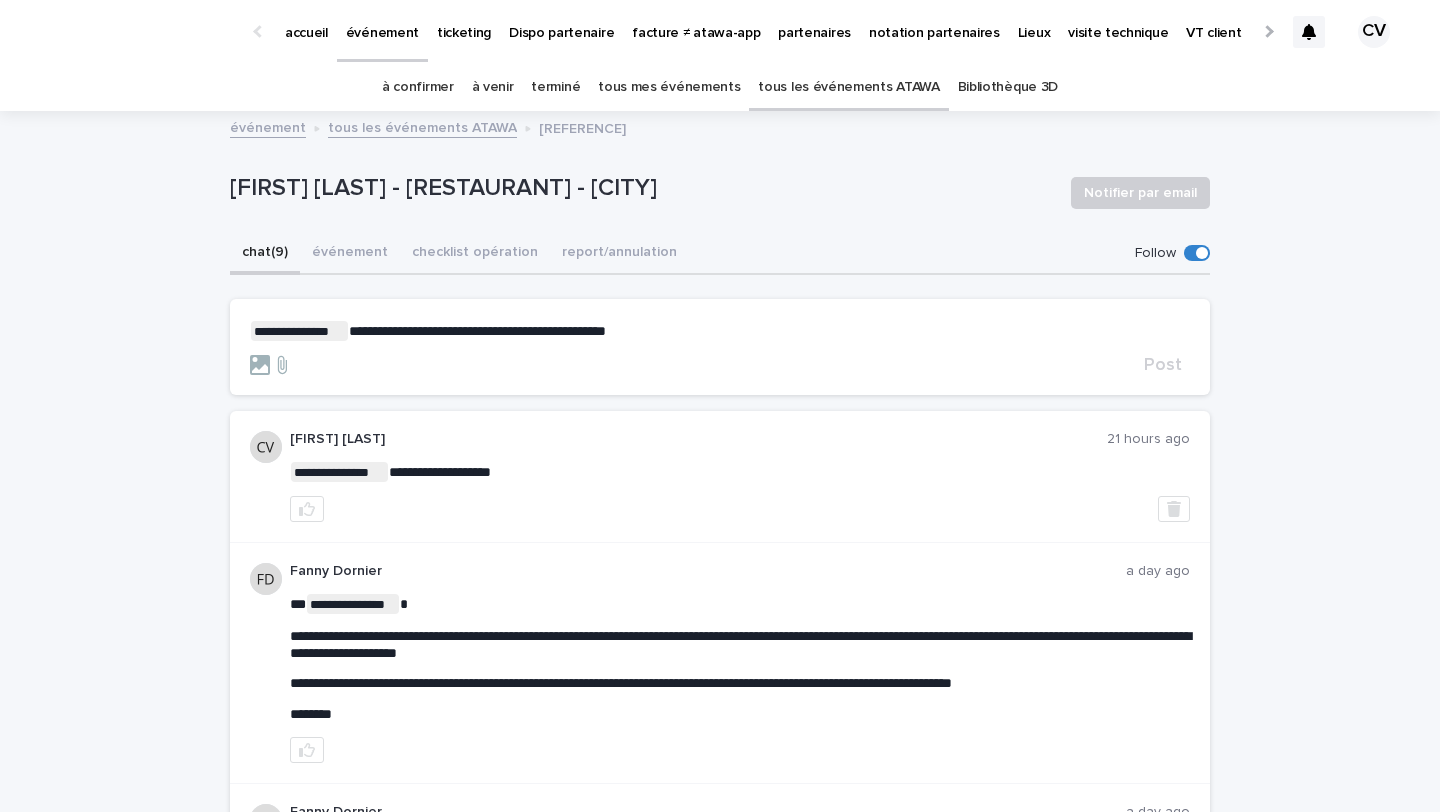click on "**********" at bounding box center [720, 347] 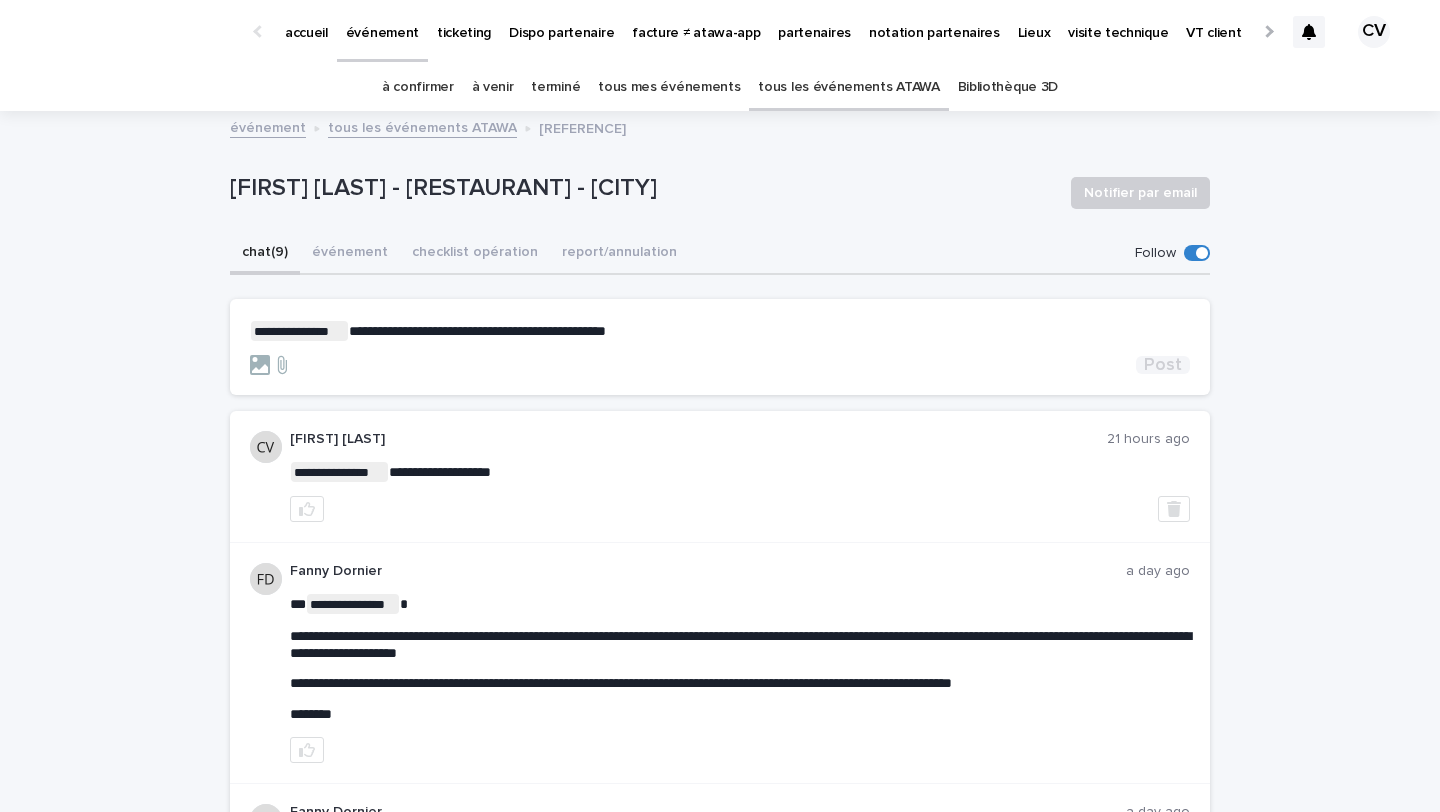 click on "Post" at bounding box center (1163, 365) 